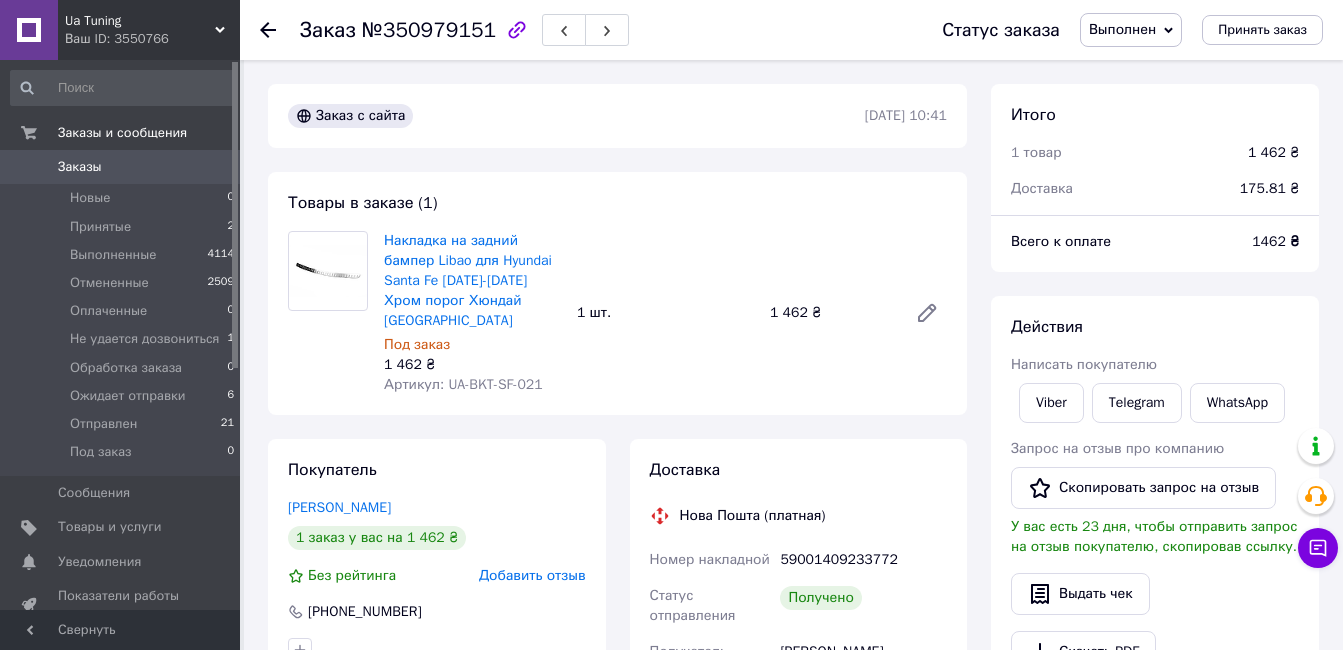 scroll, scrollTop: 200, scrollLeft: 0, axis: vertical 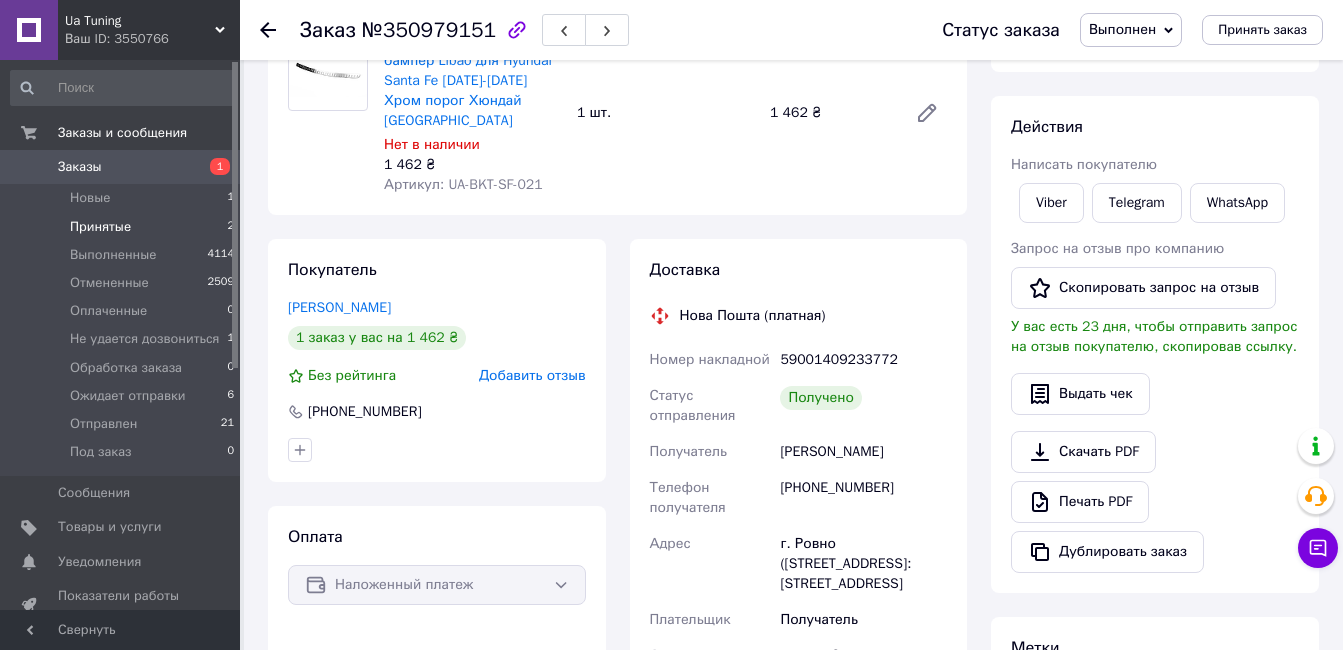 click on "Принятые 2" at bounding box center (123, 227) 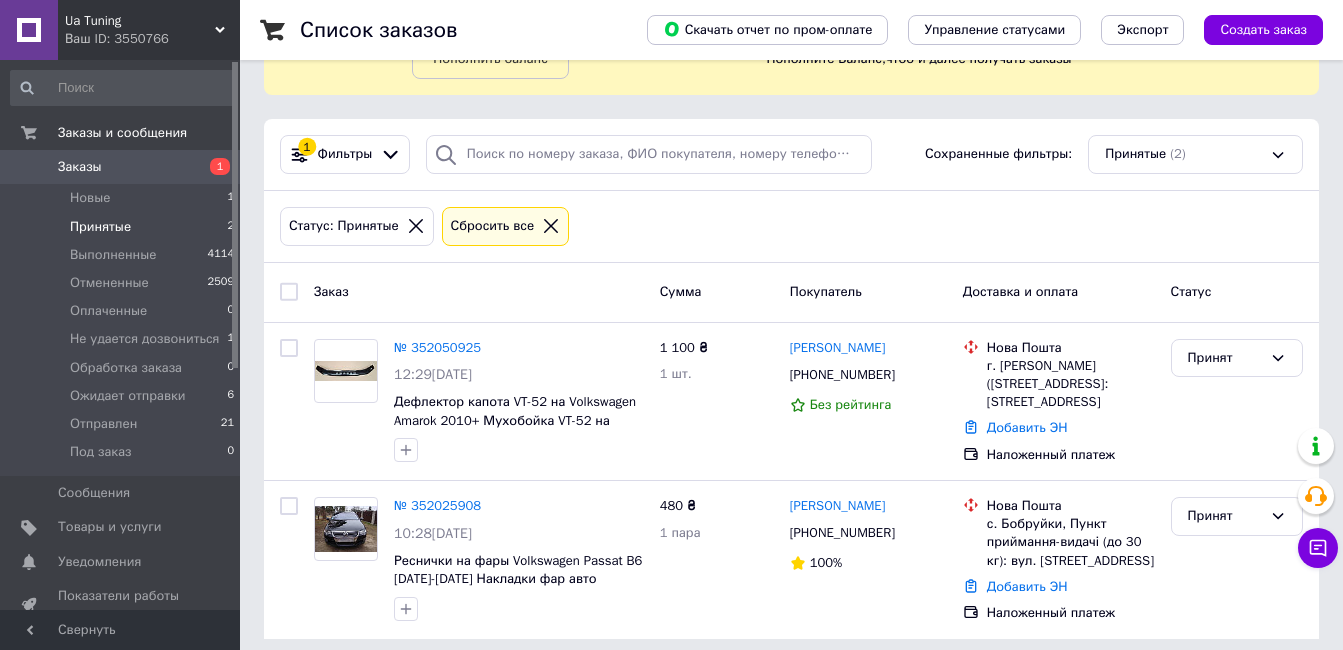 scroll, scrollTop: 138, scrollLeft: 0, axis: vertical 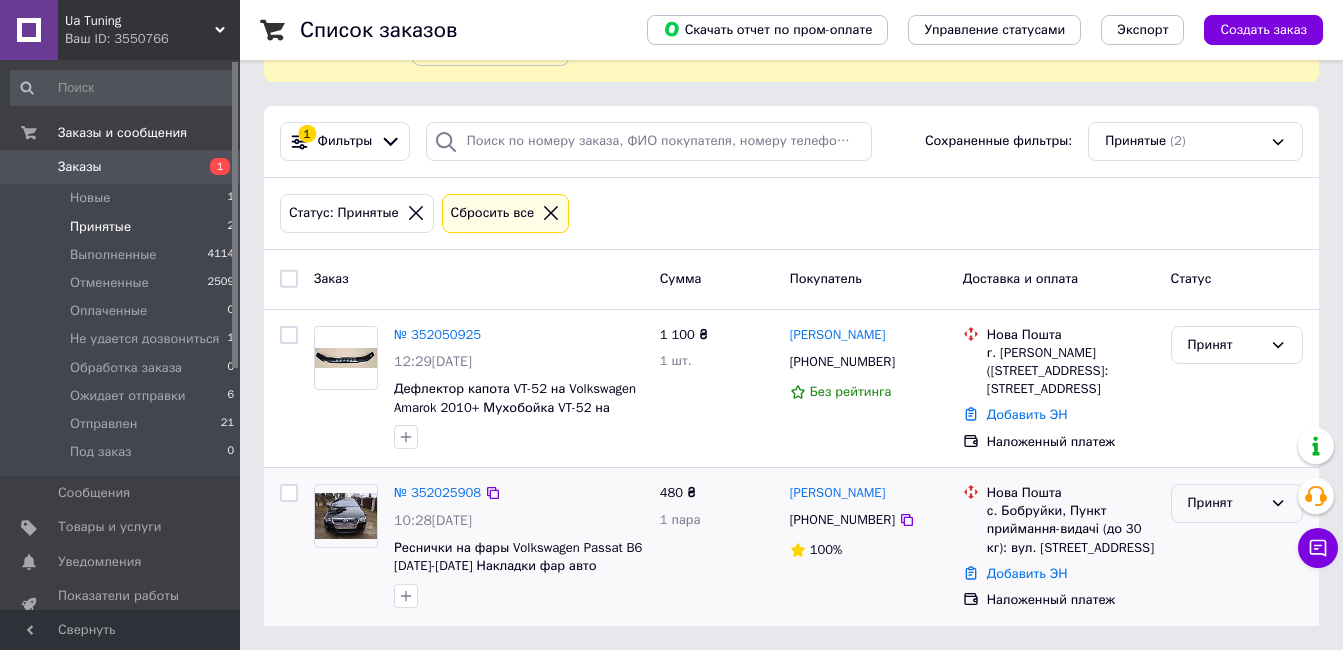 click on "Принят" at bounding box center (1225, 503) 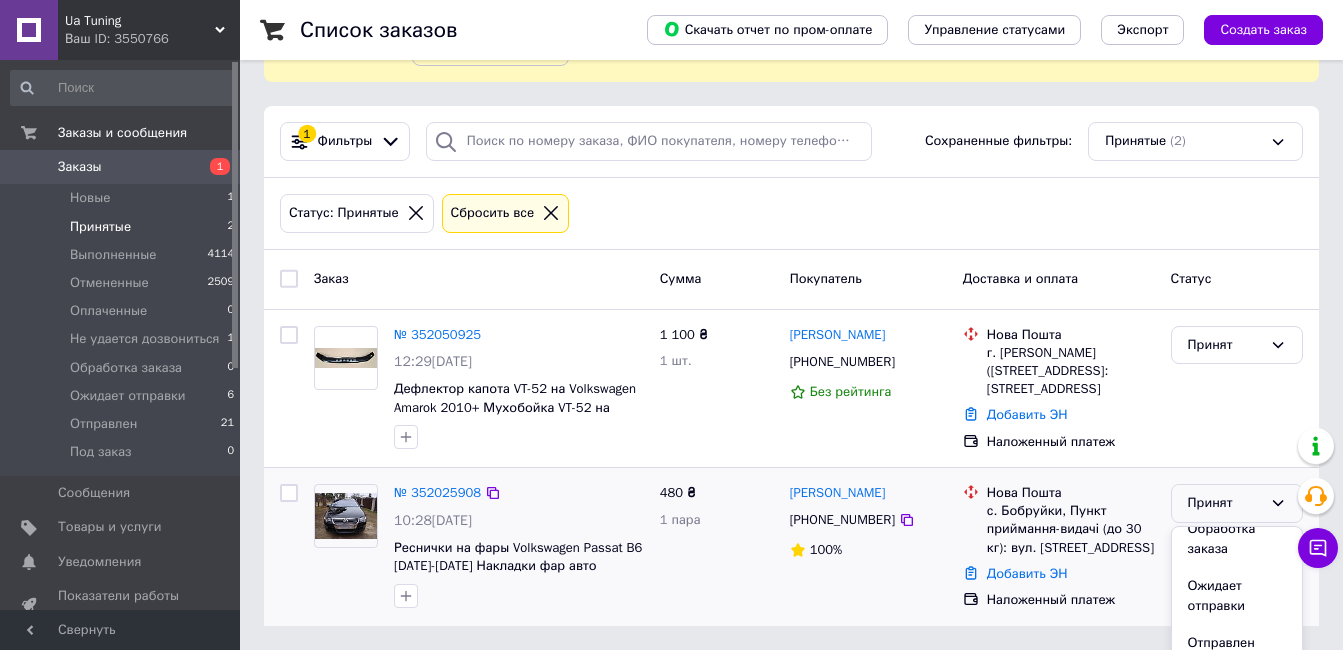 scroll, scrollTop: 188, scrollLeft: 0, axis: vertical 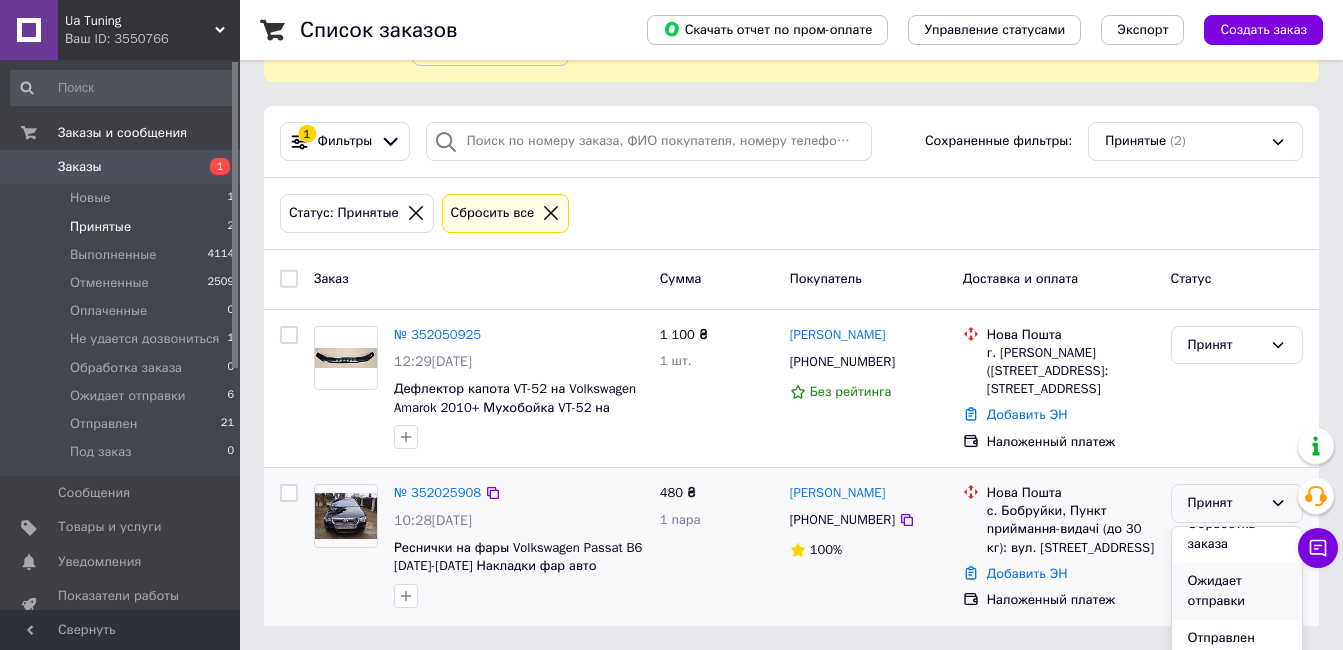 click on "Ожидает отправки" at bounding box center [1237, 591] 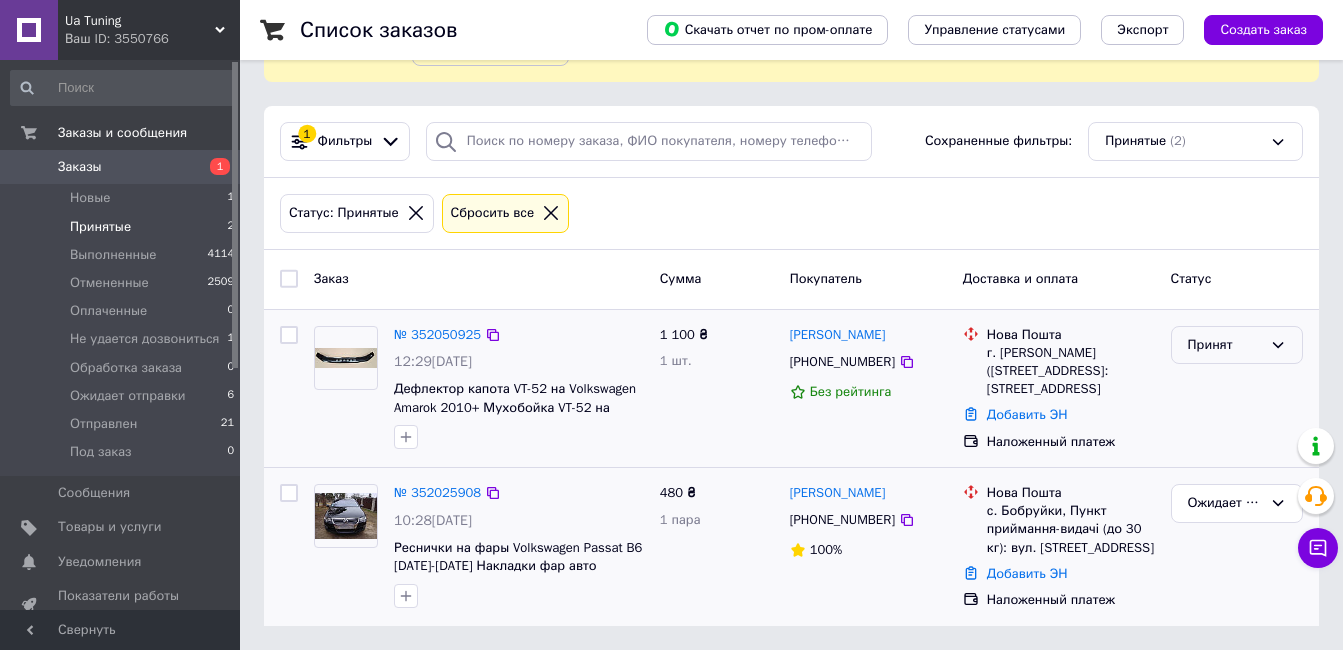 drag, startPoint x: 1233, startPoint y: 339, endPoint x: 1232, endPoint y: 354, distance: 15.033297 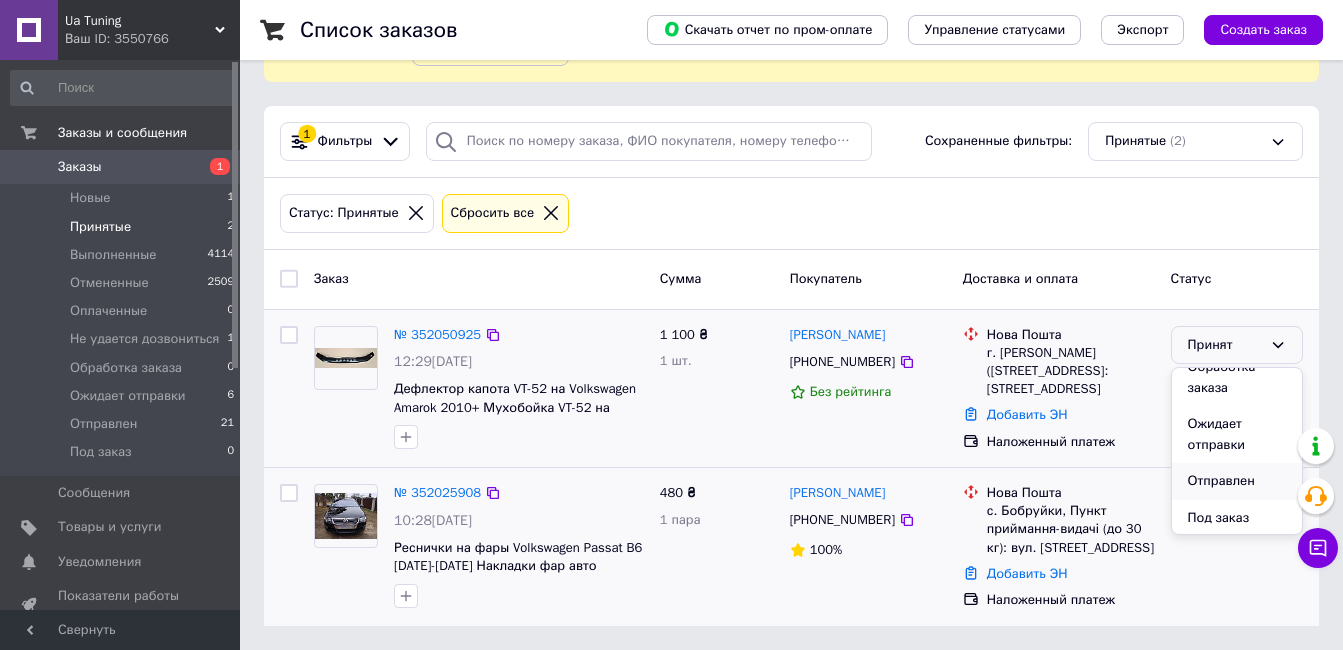 scroll, scrollTop: 188, scrollLeft: 0, axis: vertical 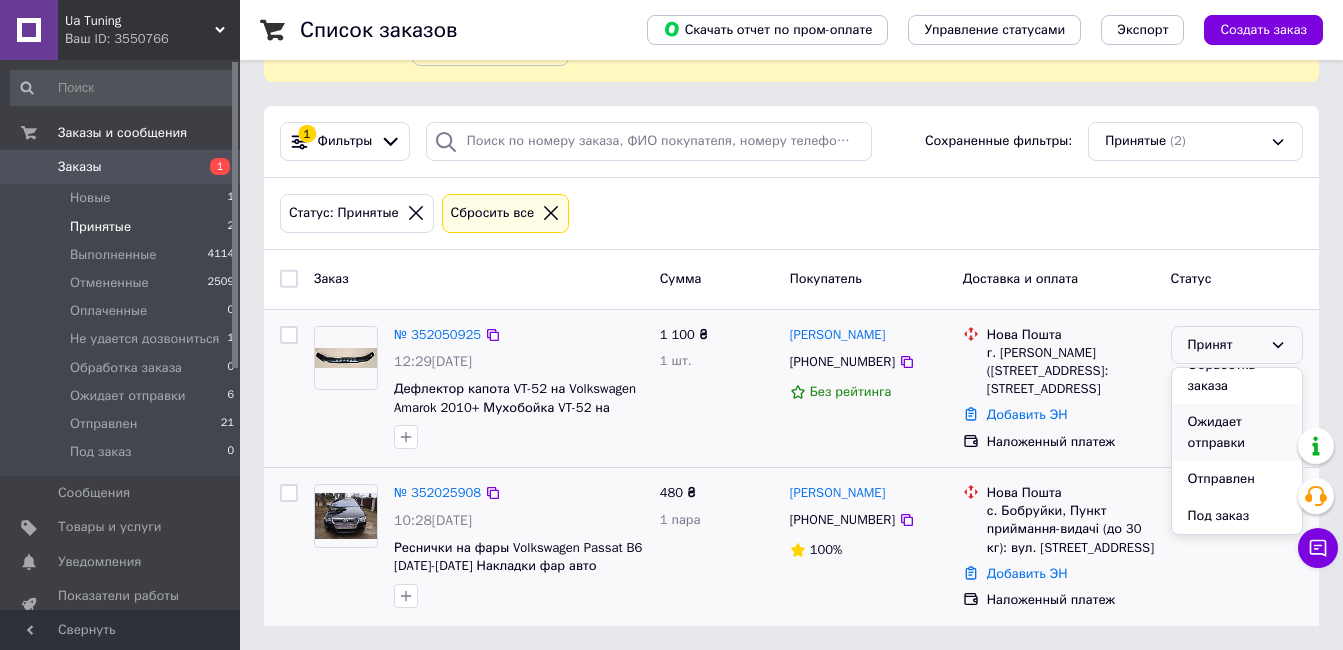 click on "Ожидает отправки" at bounding box center [1237, 432] 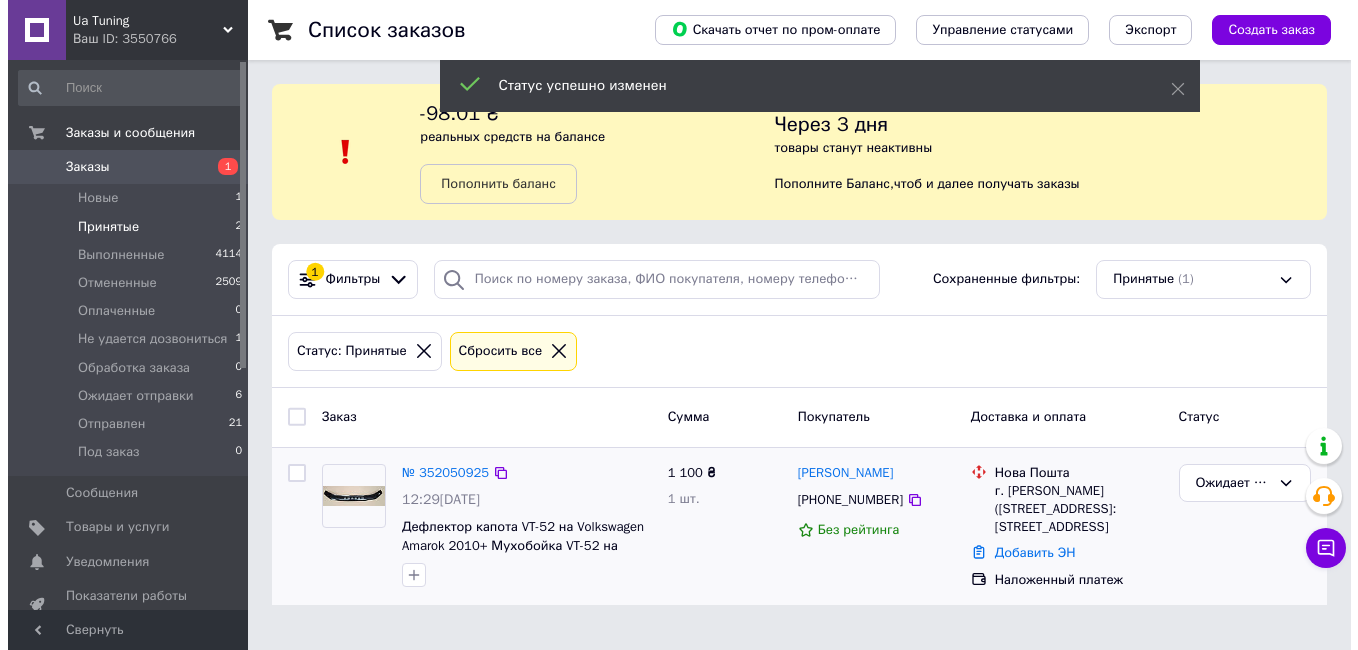 scroll, scrollTop: 0, scrollLeft: 0, axis: both 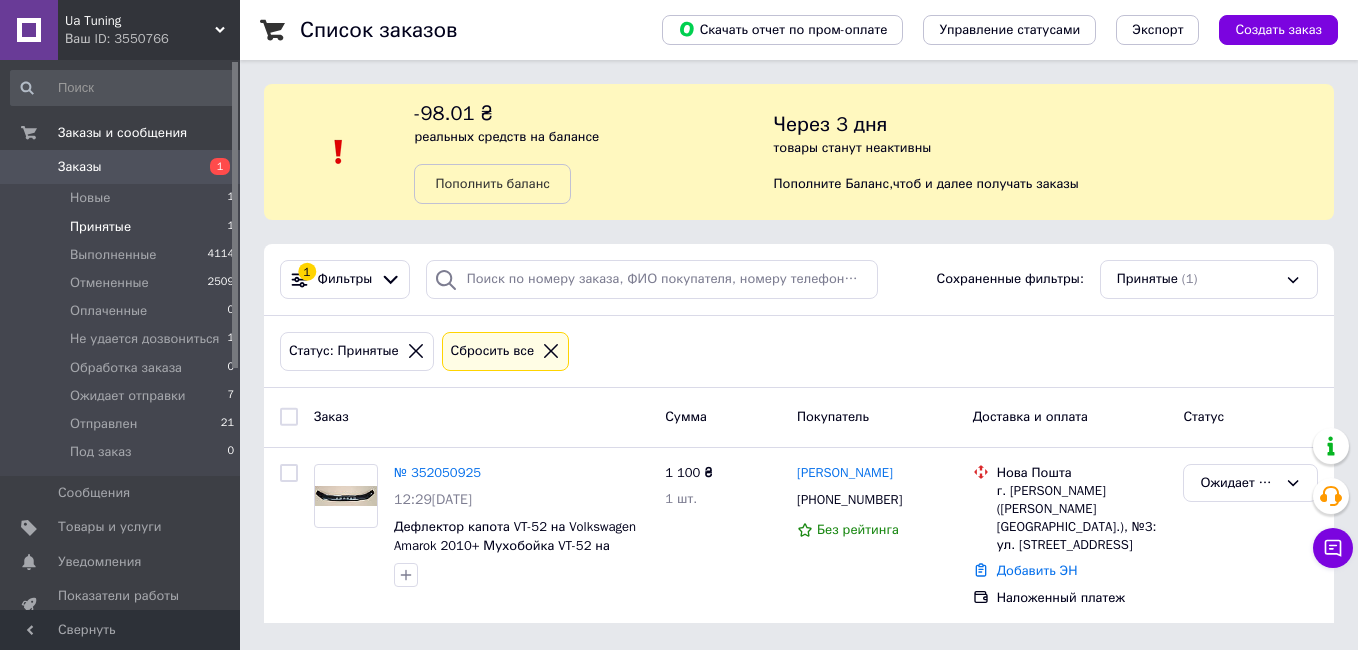 click on "Принятые 1" at bounding box center (123, 227) 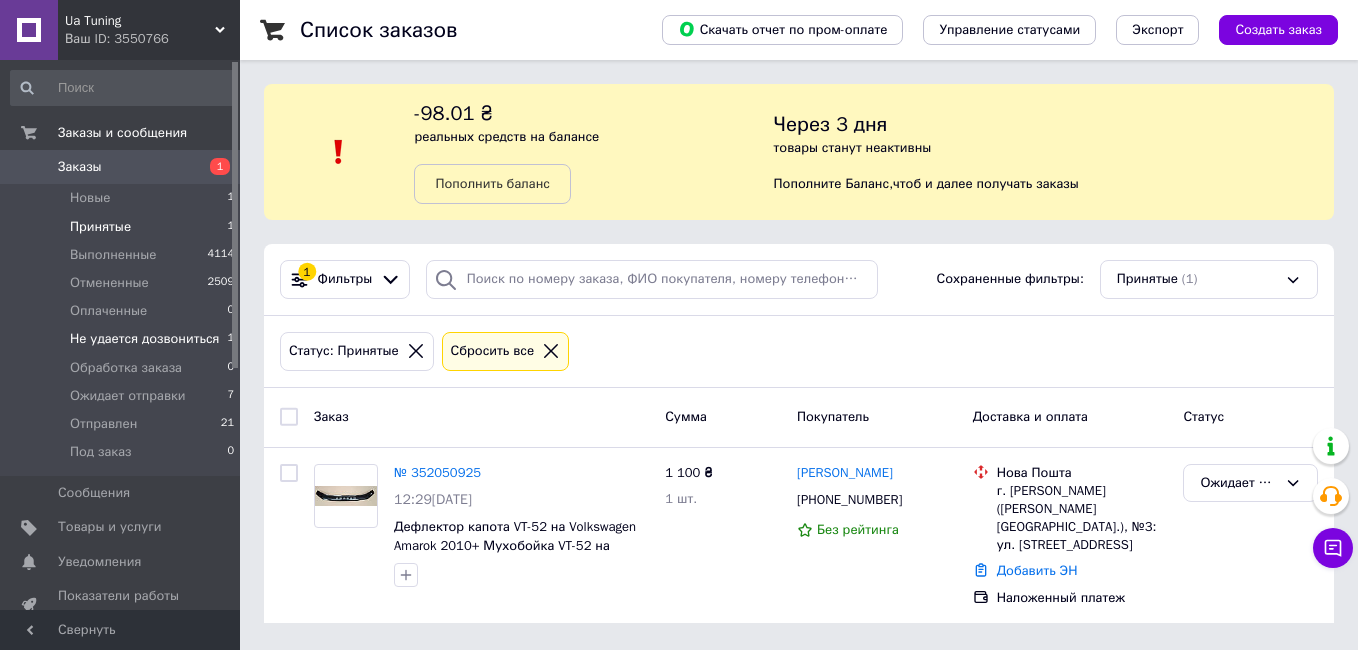 click on "Не удается дозвониться" at bounding box center [145, 339] 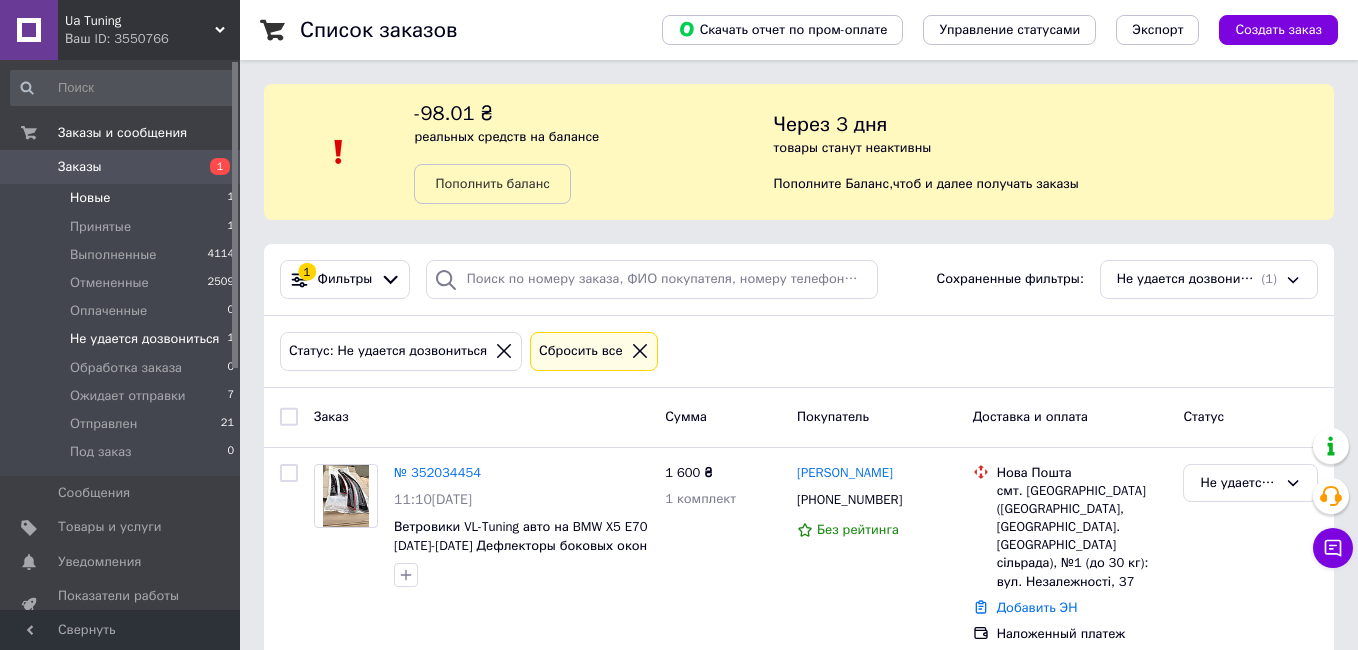 click on "Новые 1" at bounding box center [123, 198] 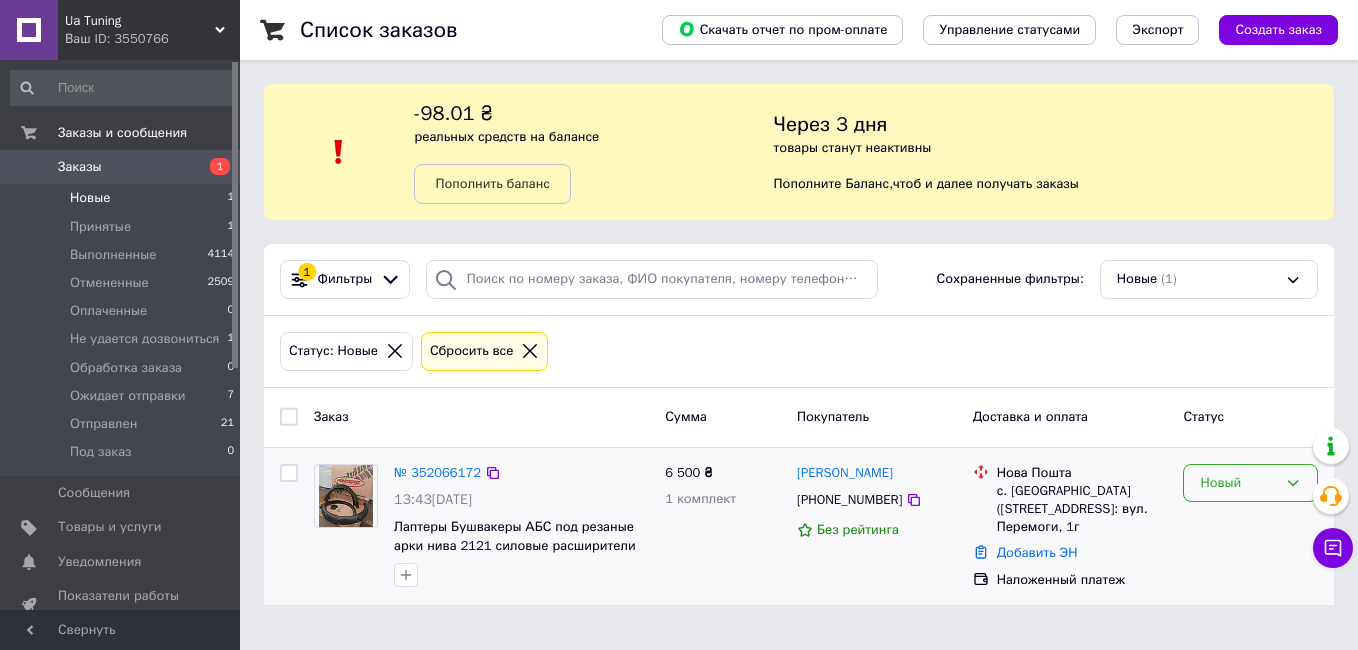 click on "Новый" at bounding box center (1238, 483) 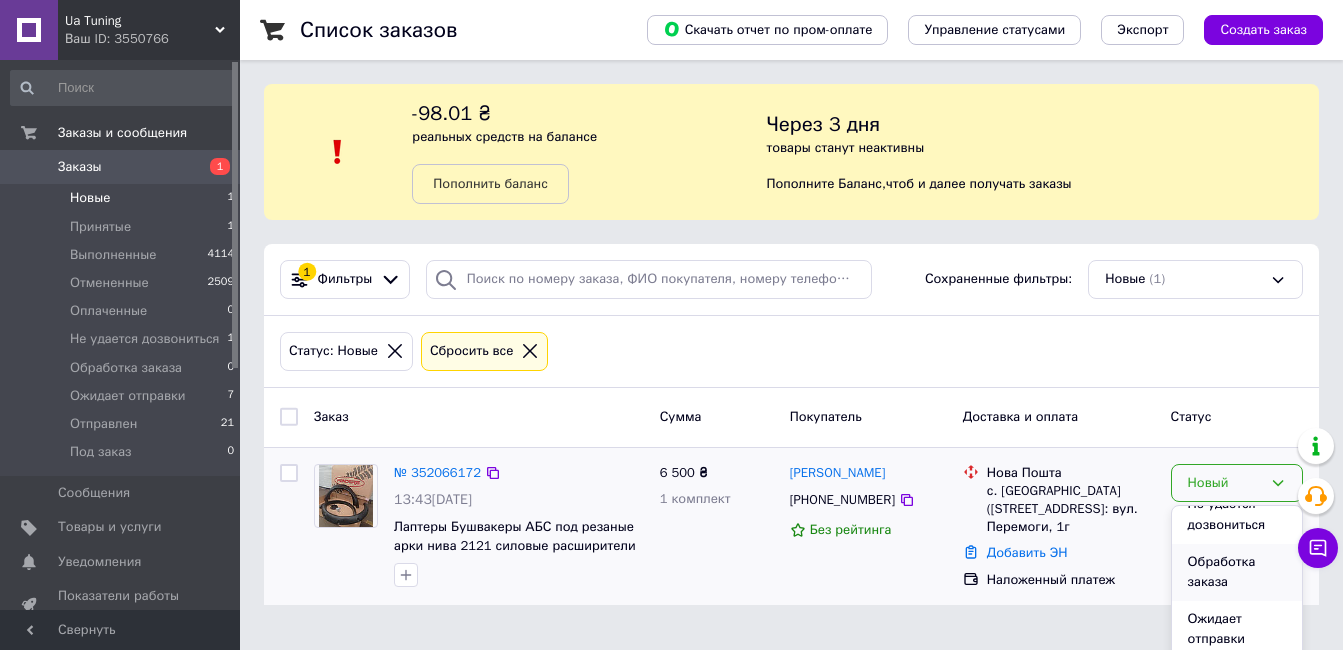 scroll, scrollTop: 200, scrollLeft: 0, axis: vertical 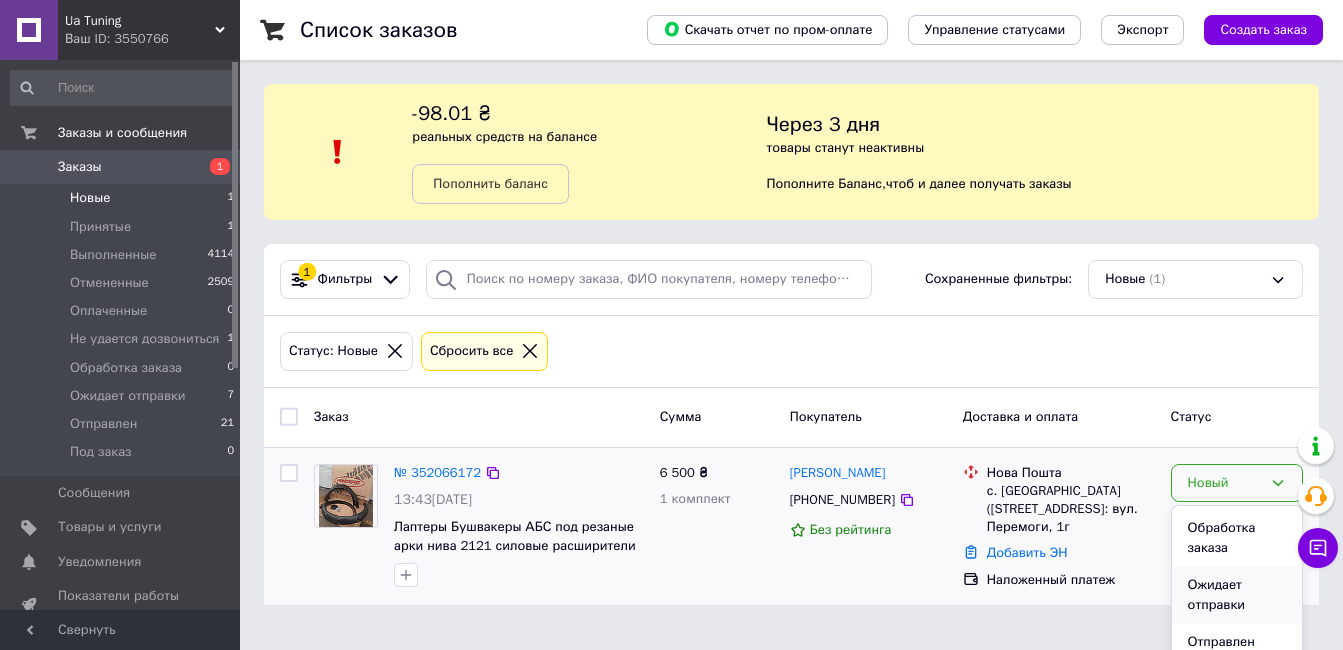 click on "Ожидает отправки" at bounding box center [1237, 595] 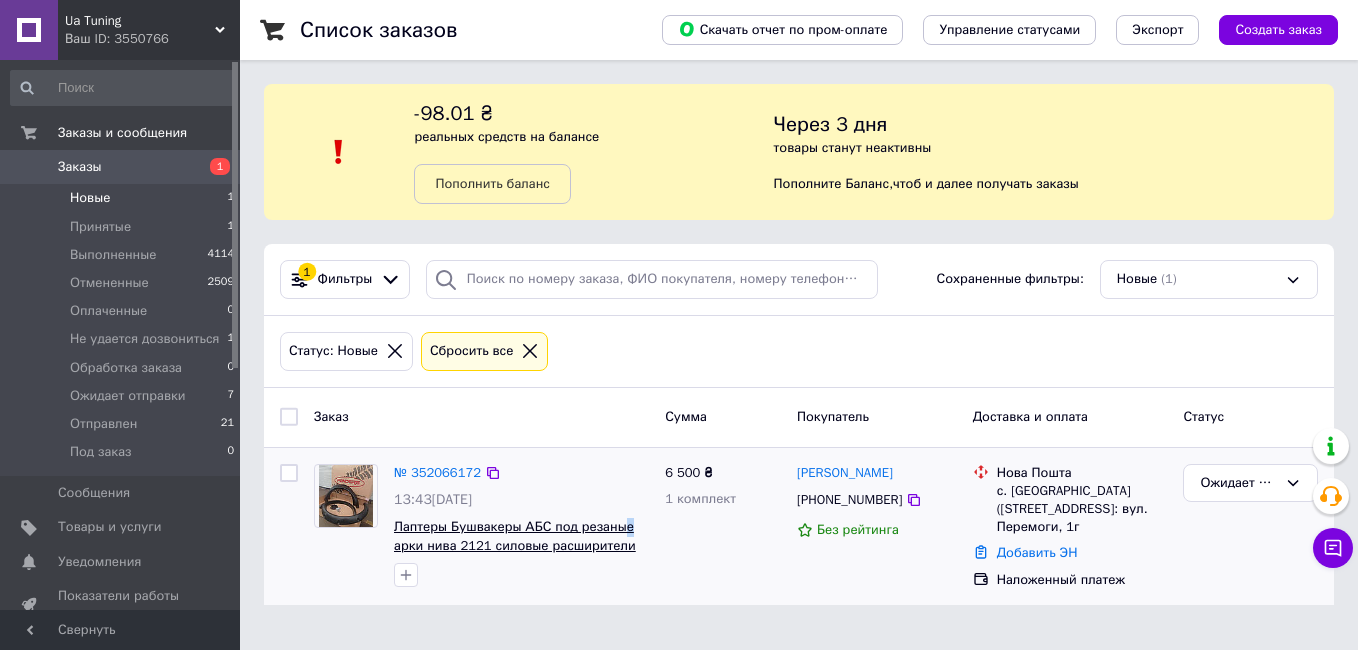 drag, startPoint x: 637, startPoint y: 529, endPoint x: 617, endPoint y: 530, distance: 20.024984 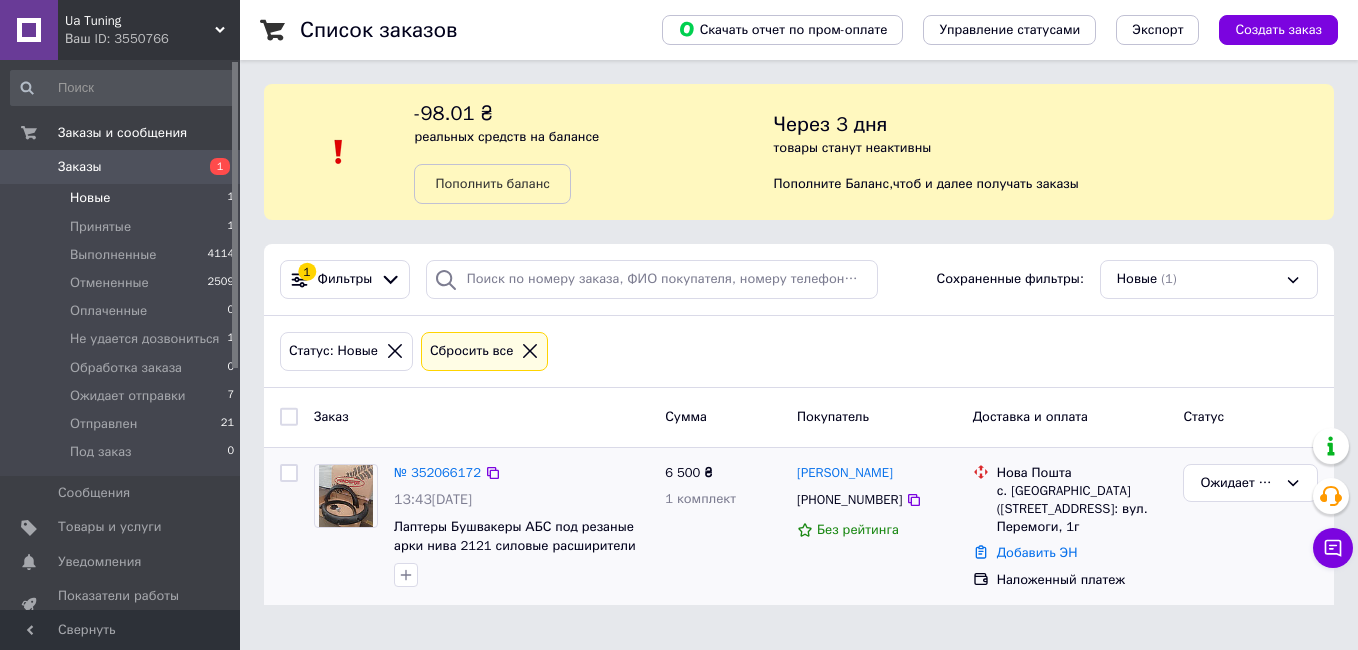 click at bounding box center [346, 526] 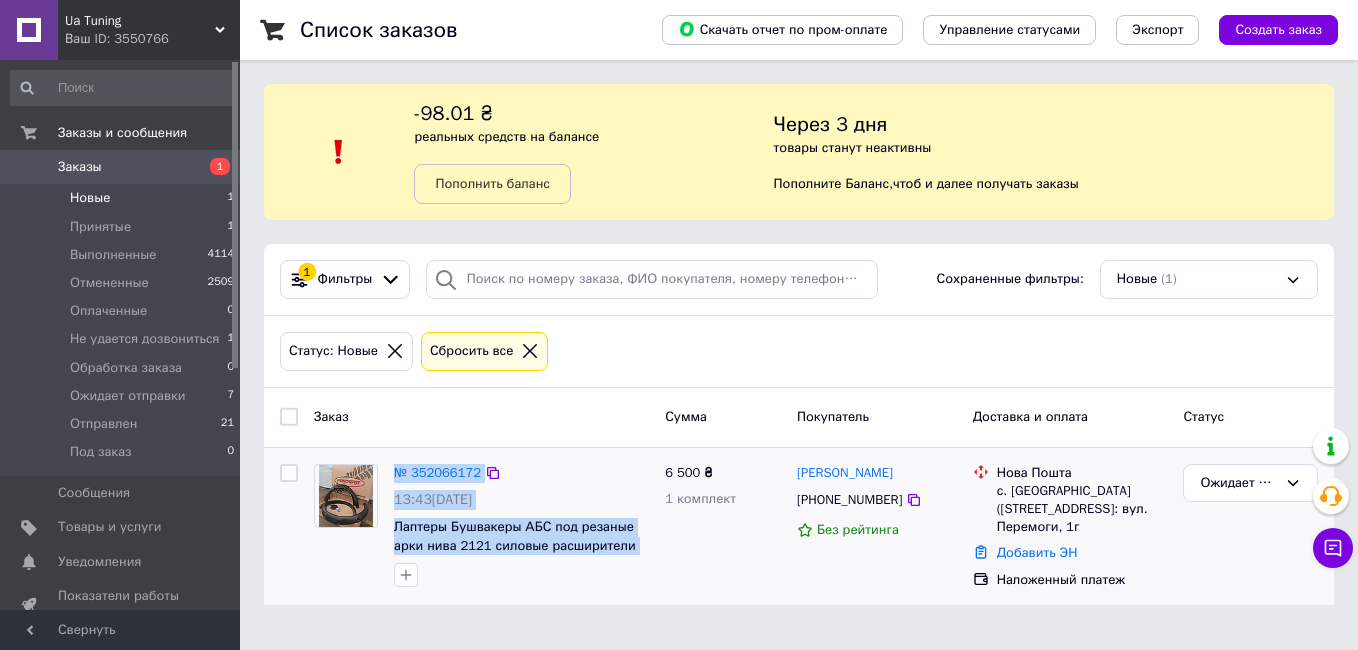 drag, startPoint x: 385, startPoint y: 547, endPoint x: 459, endPoint y: 556, distance: 74.54529 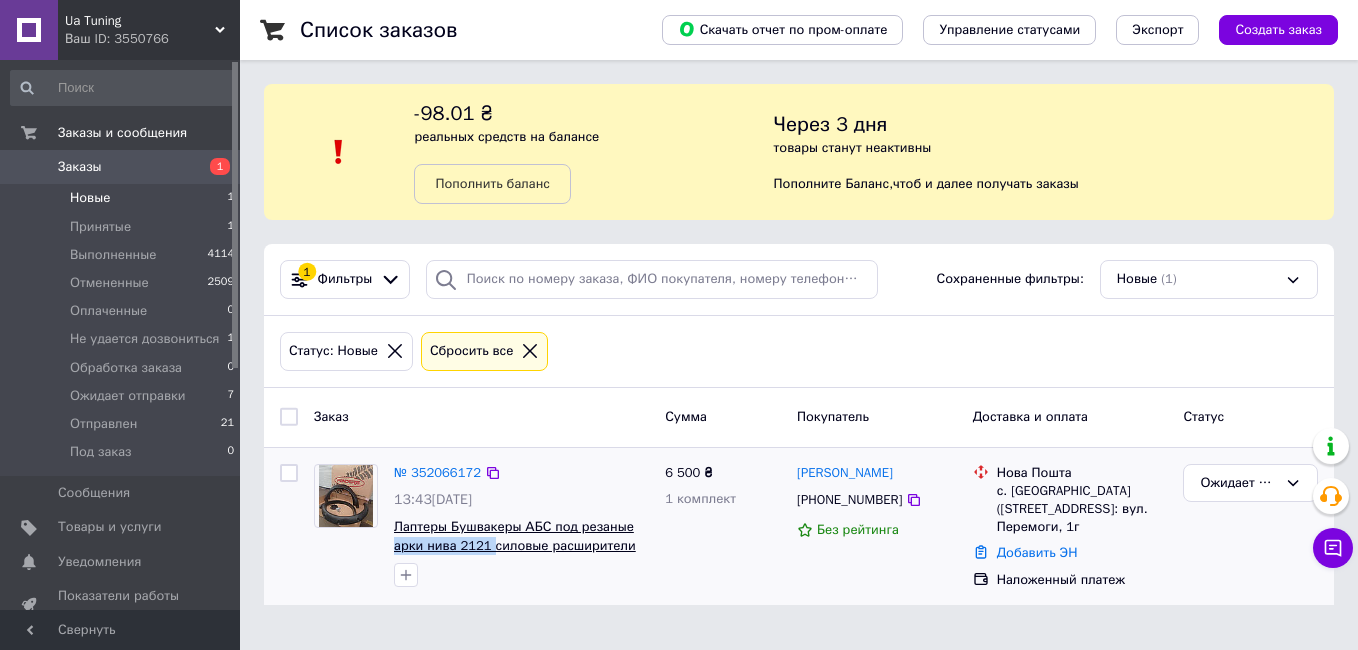 drag, startPoint x: 387, startPoint y: 550, endPoint x: 488, endPoint y: 547, distance: 101.04455 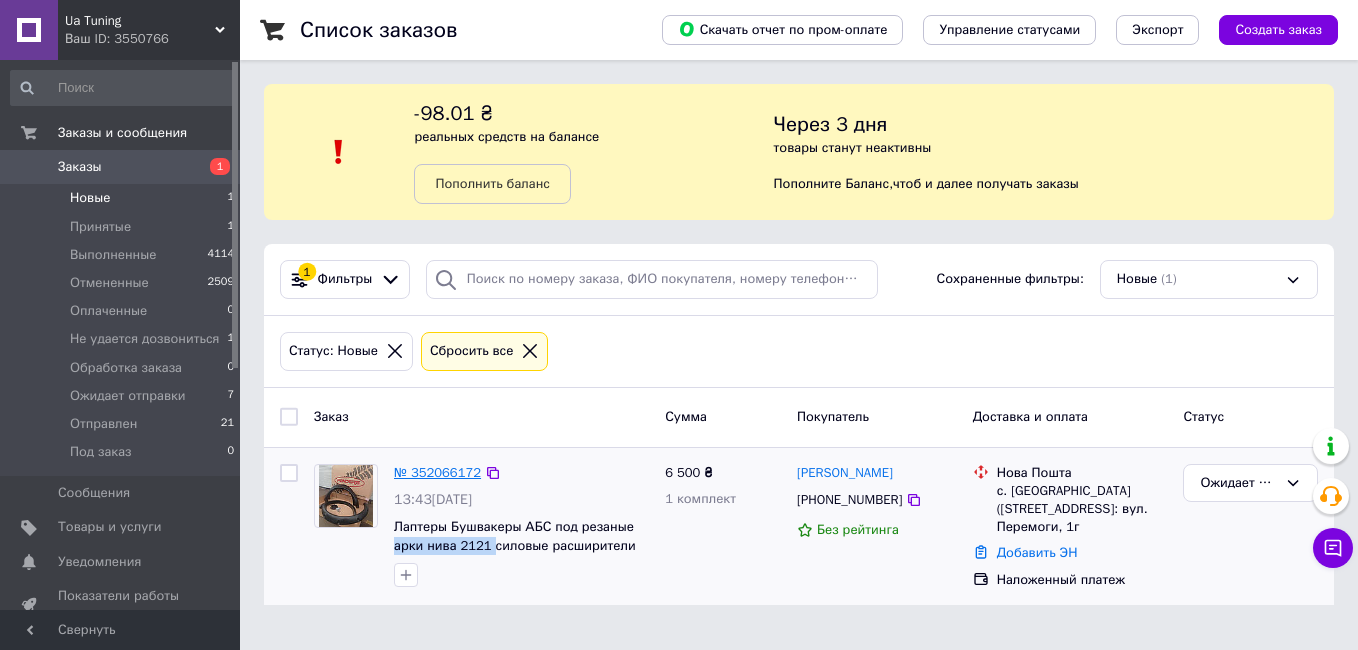 click on "№ 352066172" at bounding box center [437, 472] 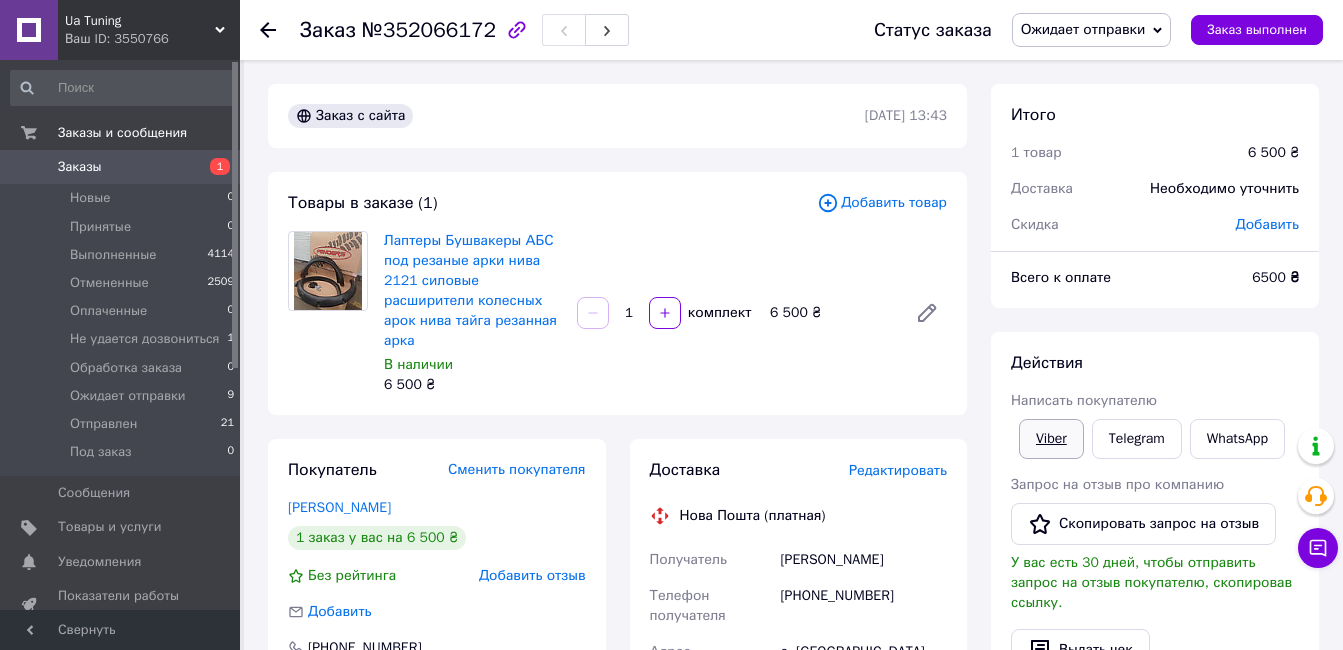 click on "Viber" at bounding box center (1051, 439) 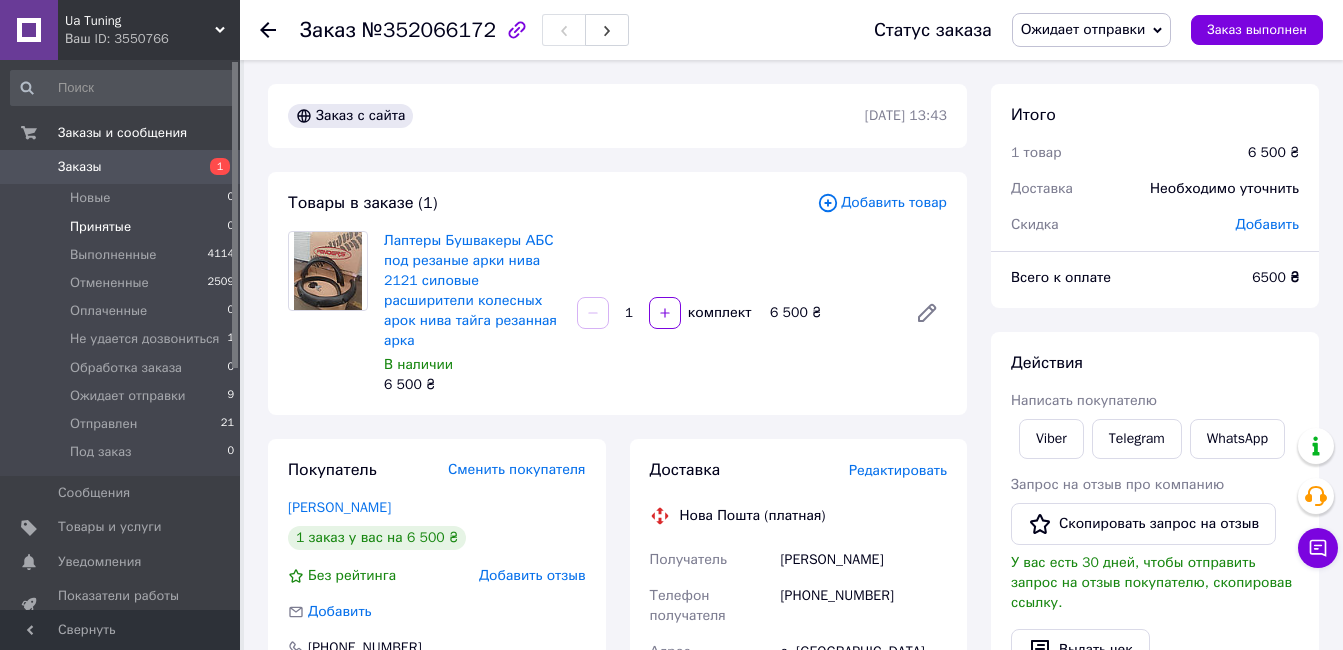 click on "Принятые" at bounding box center (100, 227) 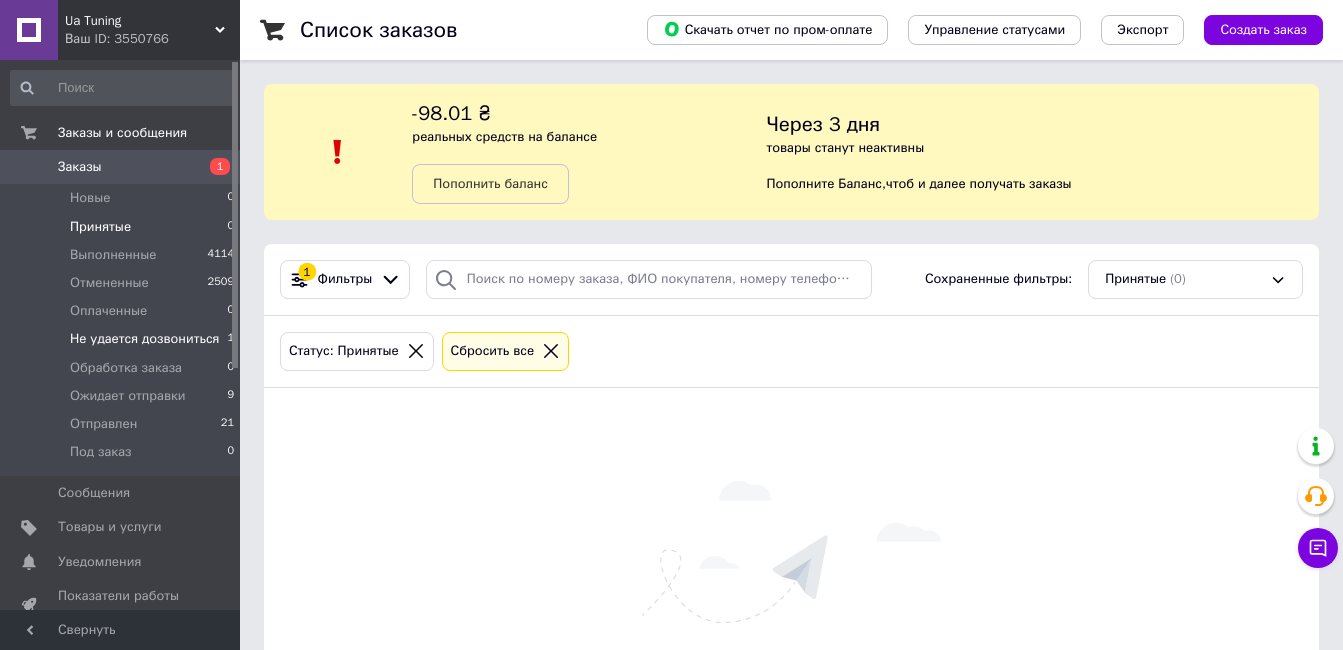 click on "Не удается дозвониться" at bounding box center [145, 339] 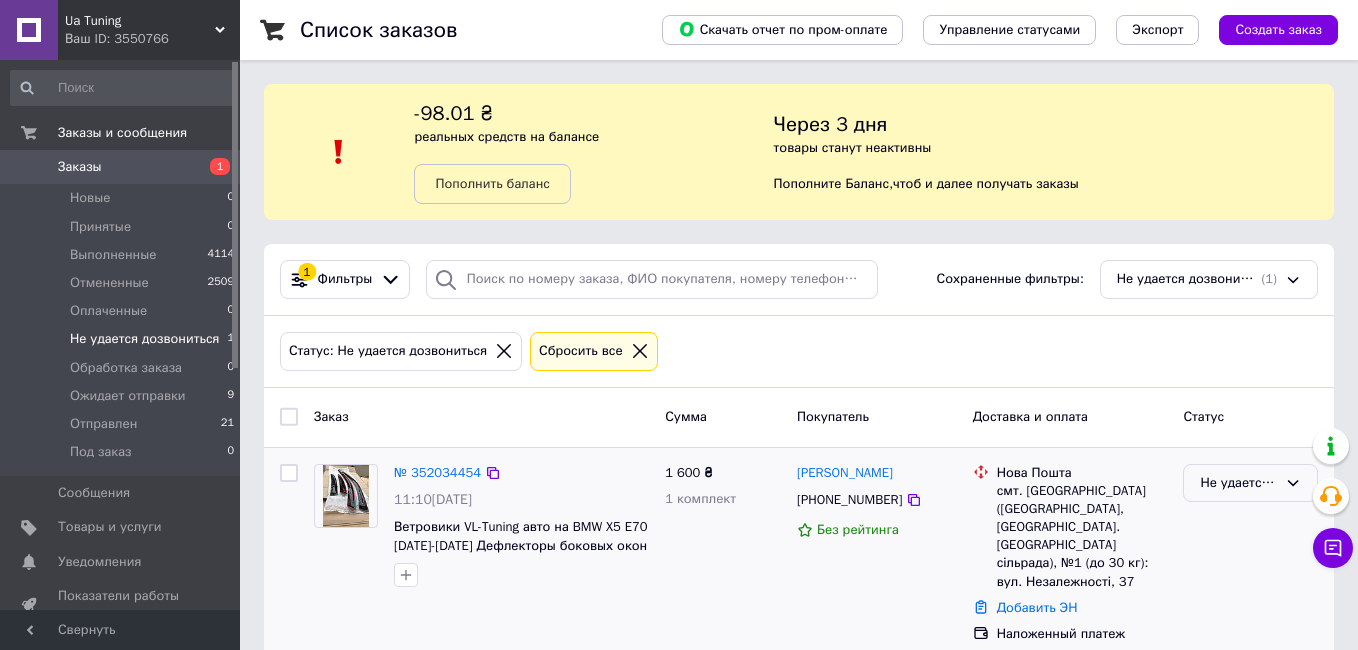 drag, startPoint x: 1214, startPoint y: 477, endPoint x: 1223, endPoint y: 489, distance: 15 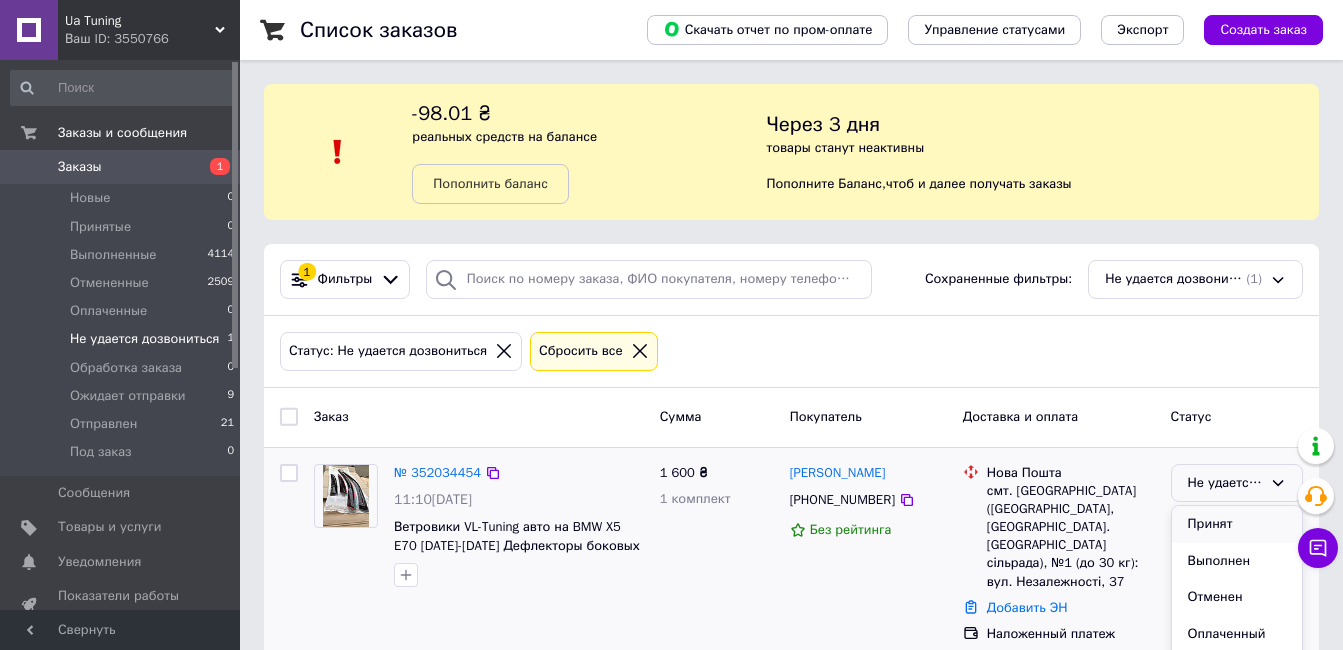 click on "Принят" at bounding box center (1237, 524) 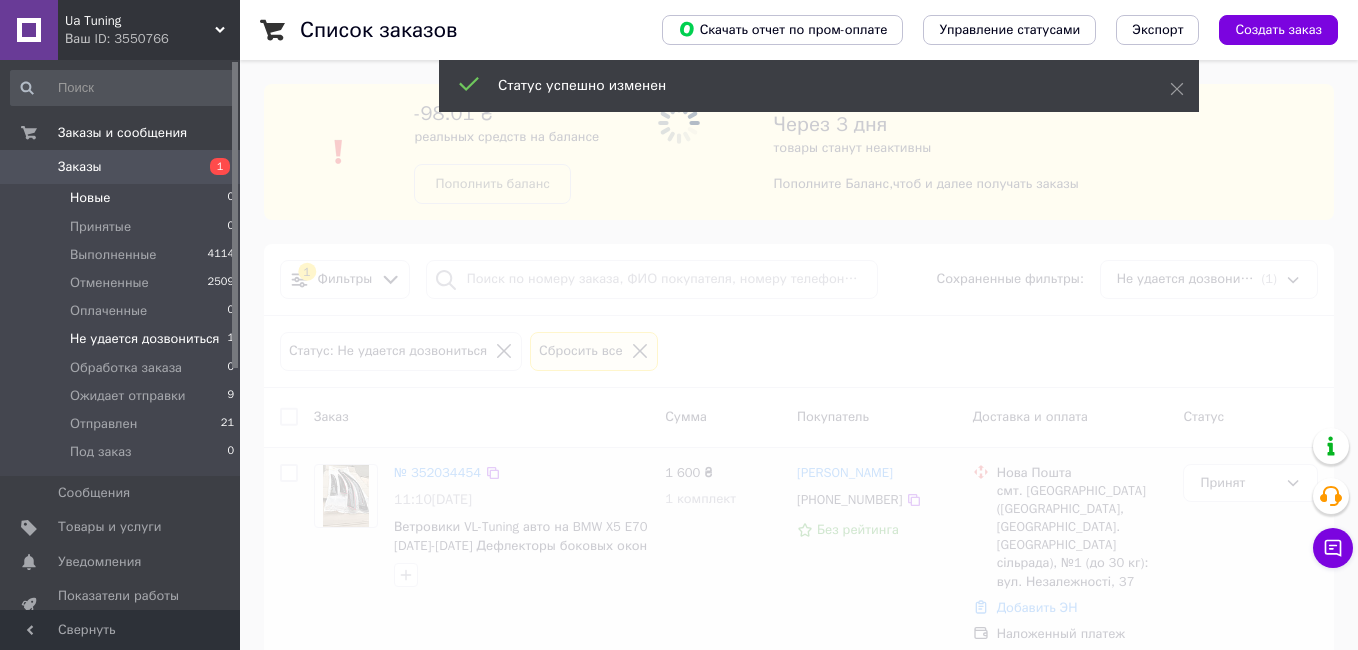 click on "Новые 0" at bounding box center (123, 198) 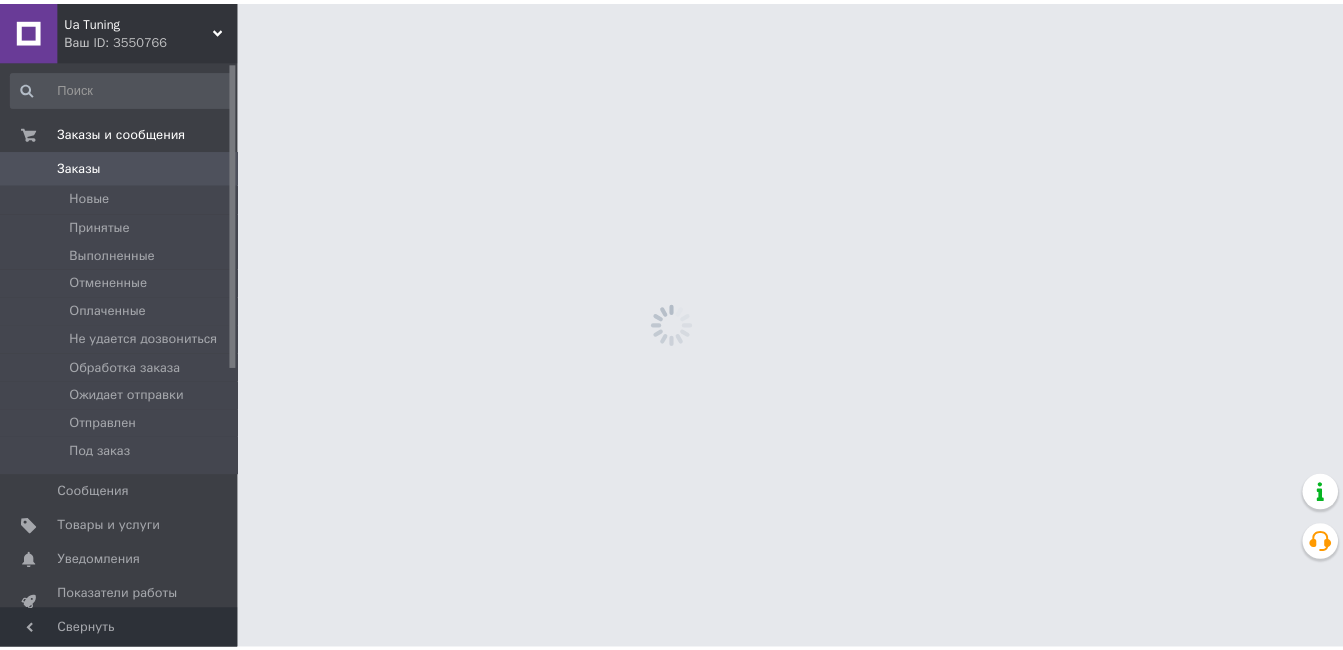 scroll, scrollTop: 0, scrollLeft: 0, axis: both 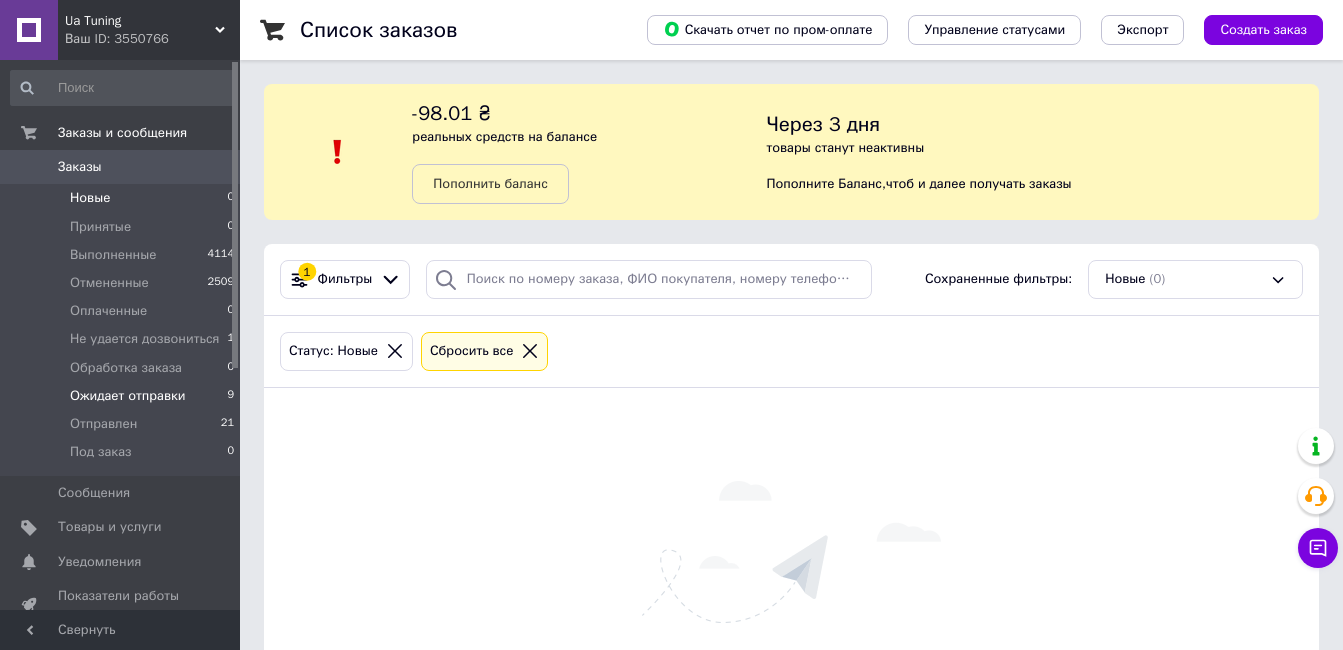 click on "Ожидает отправки 9" at bounding box center [123, 396] 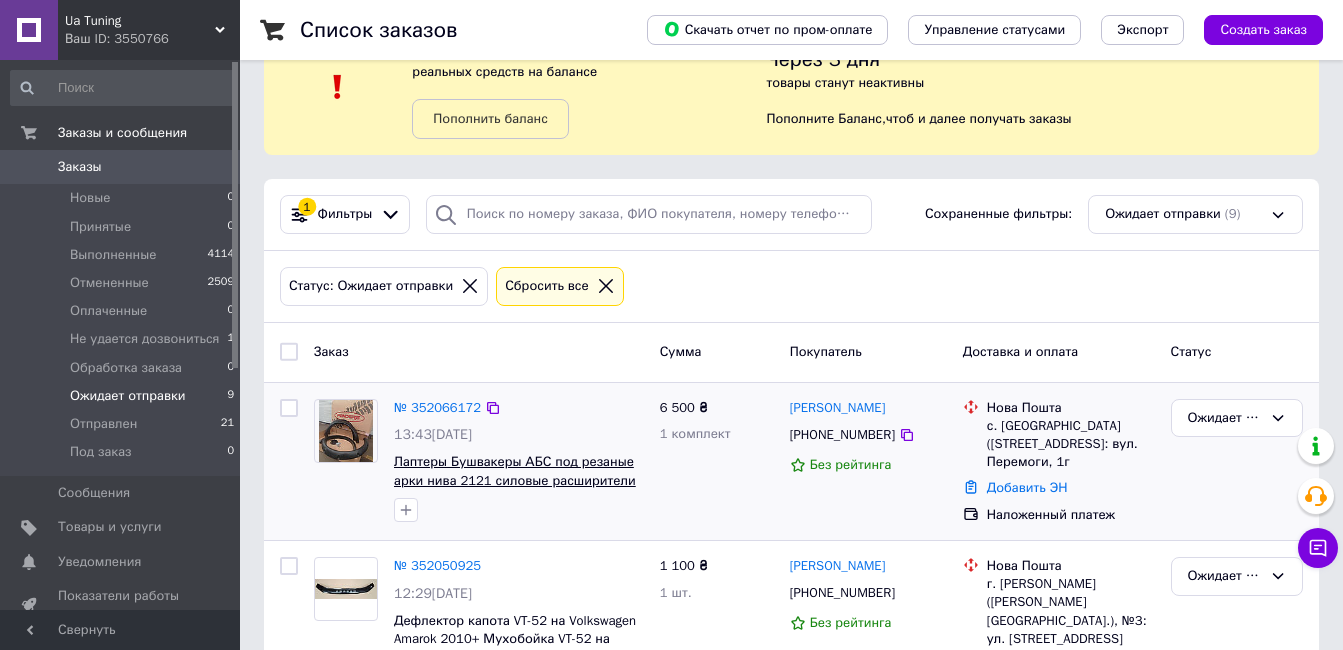 scroll, scrollTop: 100, scrollLeft: 0, axis: vertical 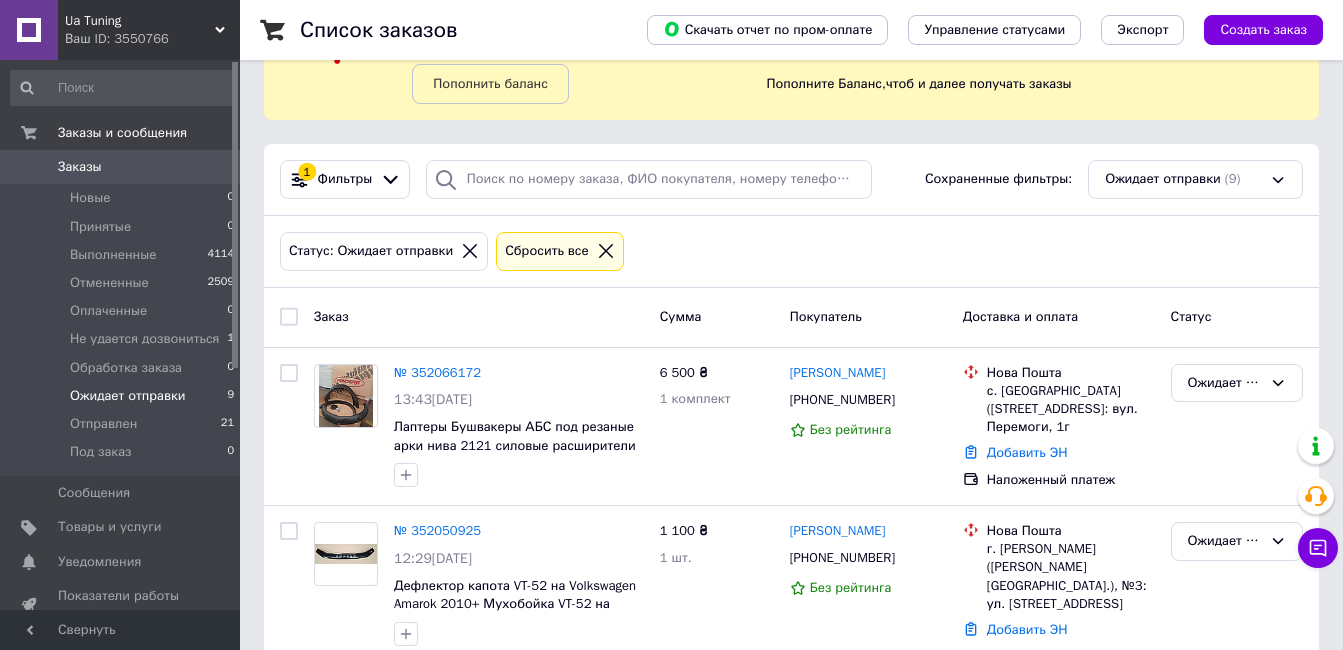 click on "Заказы 0" at bounding box center [123, 167] 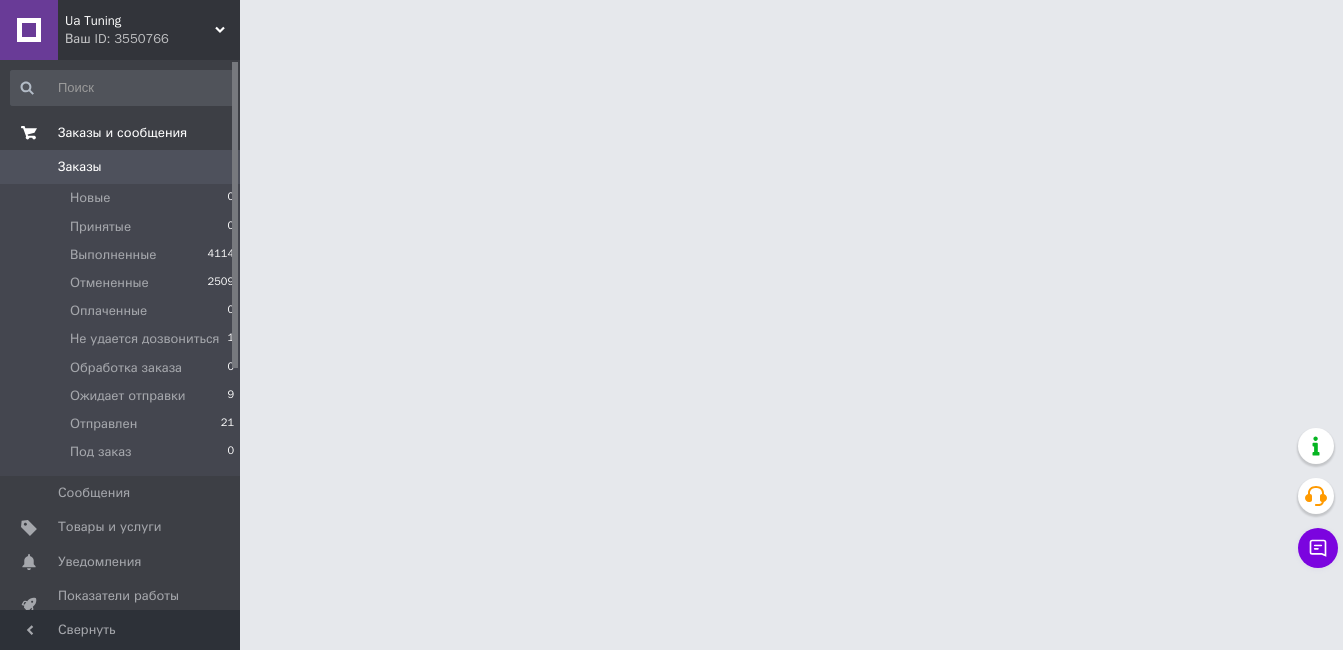 scroll, scrollTop: 0, scrollLeft: 0, axis: both 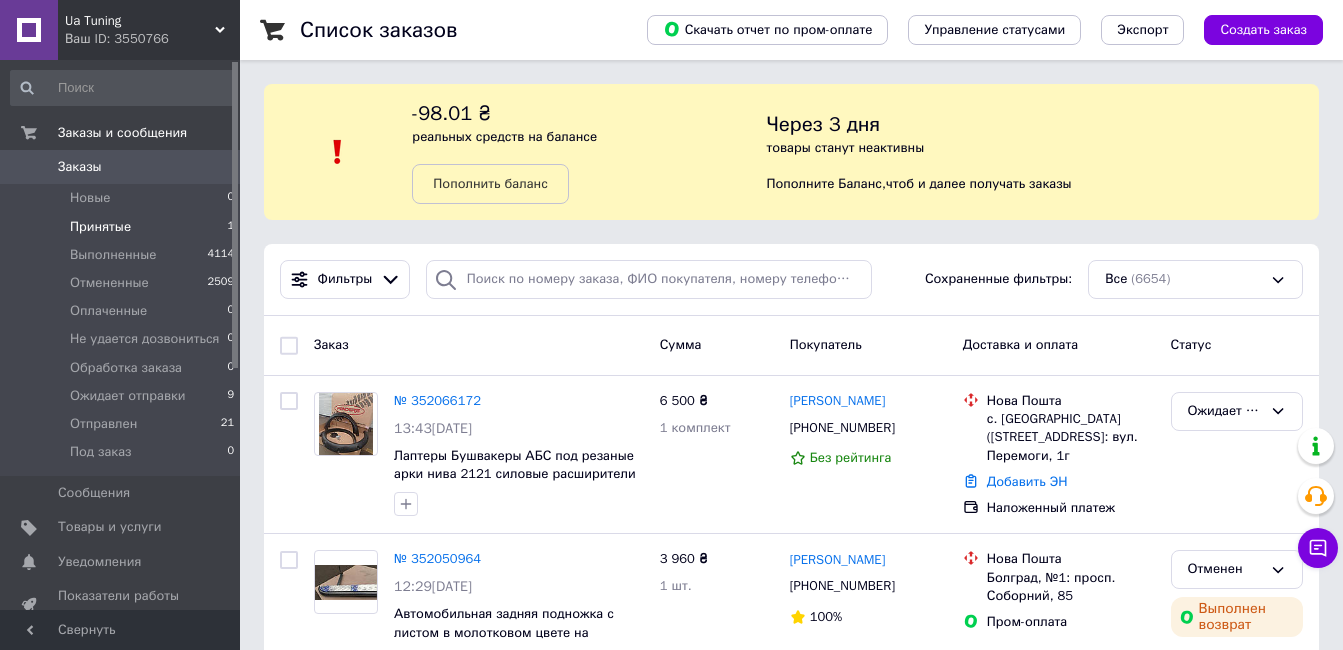 click on "Принятые 1" at bounding box center (123, 227) 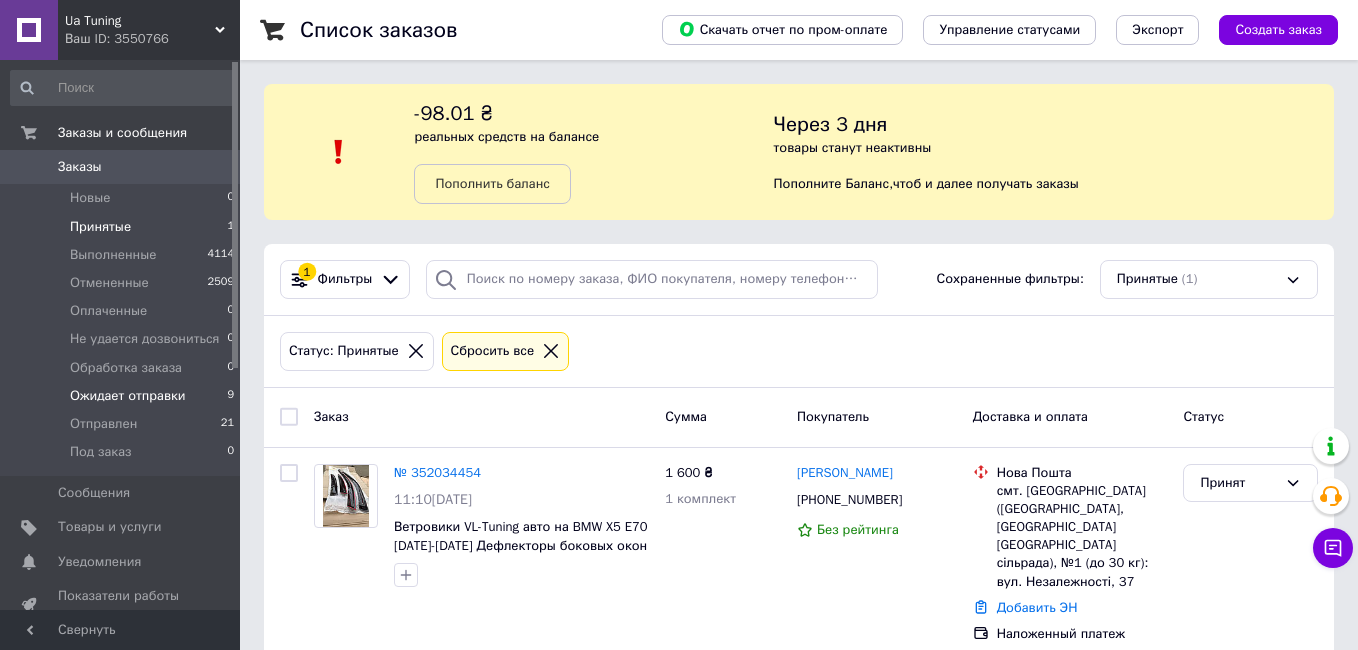click on "Ожидает отправки 9" at bounding box center (123, 396) 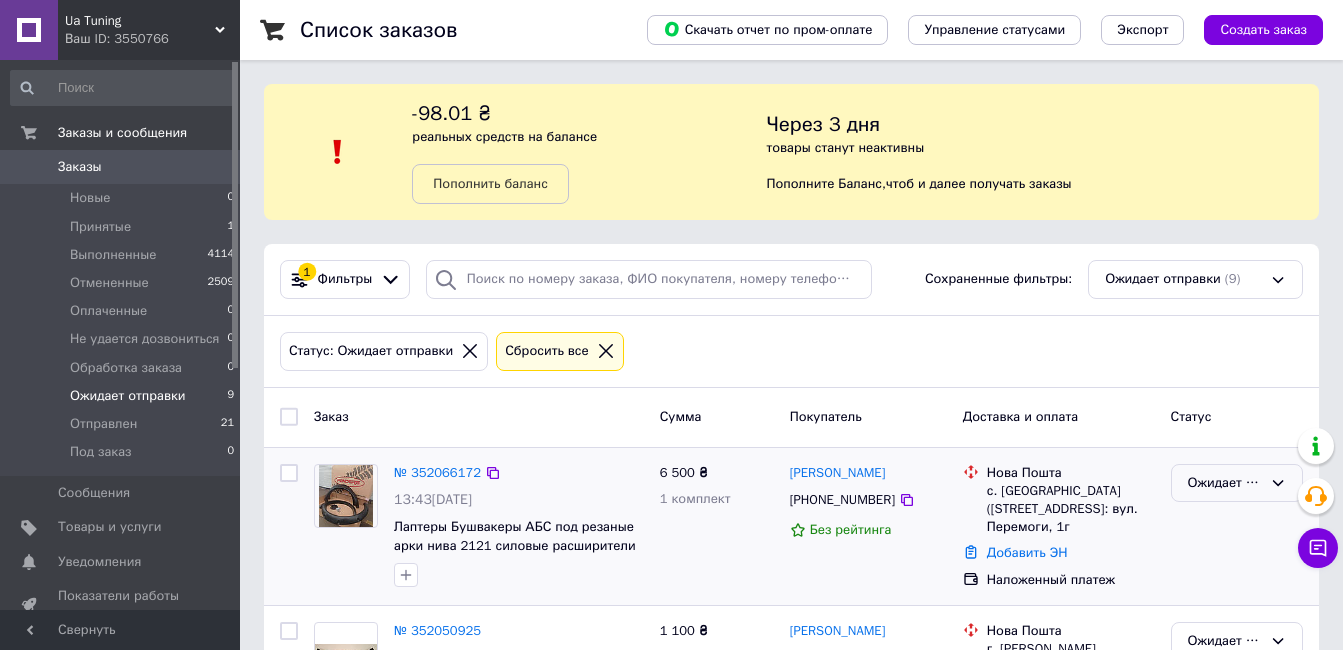 click on "Ожидает отправки" at bounding box center (1225, 483) 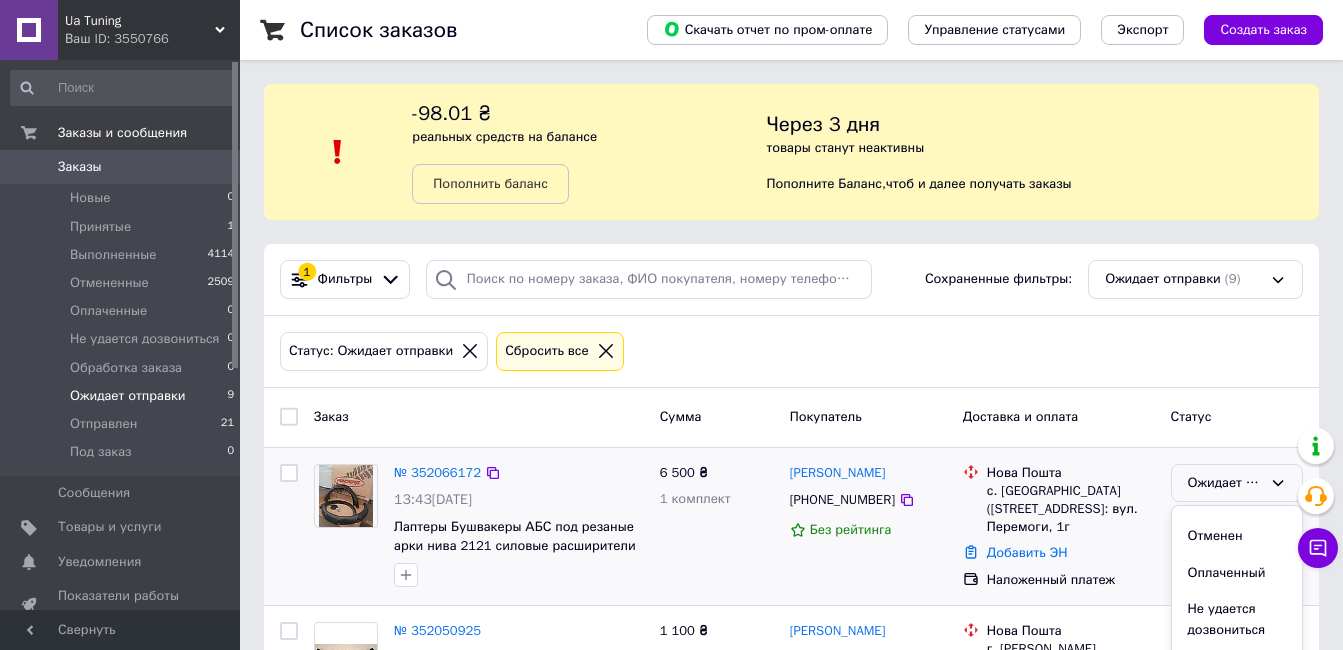 scroll, scrollTop: 168, scrollLeft: 0, axis: vertical 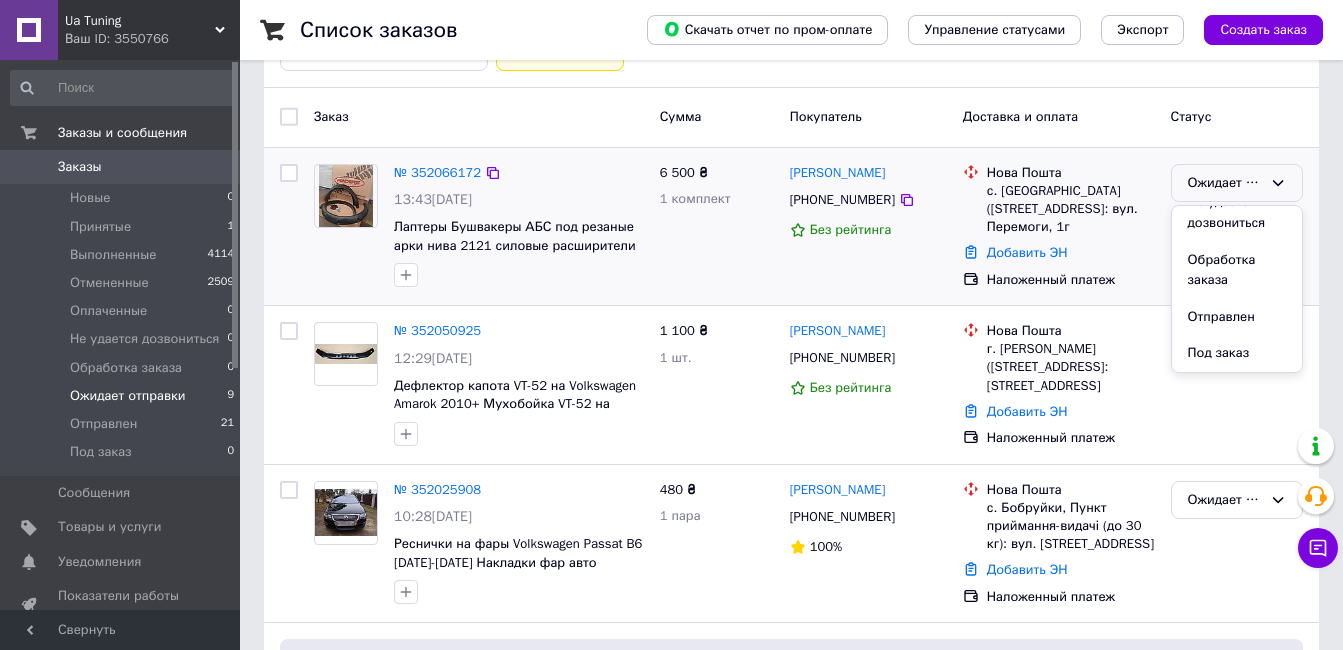 click on "№ 352066172 13:43, 10.07.2025 Лаптеры Бушвакеры АБС под резаные арки нива 2121 силовые расширители колесных арок нива тайга резанная арка 6 500 ₴ 1 комплект Андрій Лопушнян +380979243517 Без рейтинга Нова Пошта с. Троїцьке (Одеська обл., Одеський р-н.), №1: вул. Перемоги, 1г Добавить ЭН Наложенный платеж Ожидает отправки Принят Выполнен Отменен Оплаченный Не удается дозвониться Обработка заказа Отправлен Под заказ" at bounding box center [791, 227] 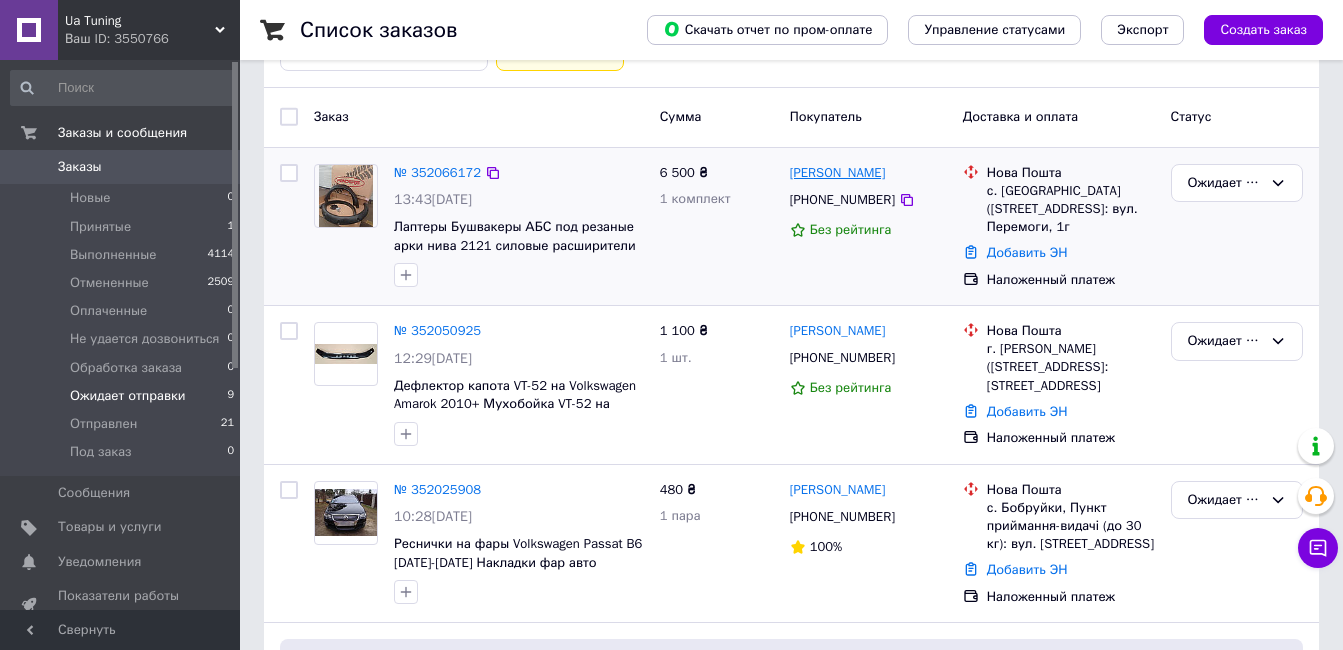 drag, startPoint x: 1087, startPoint y: 225, endPoint x: 792, endPoint y: 167, distance: 300.64764 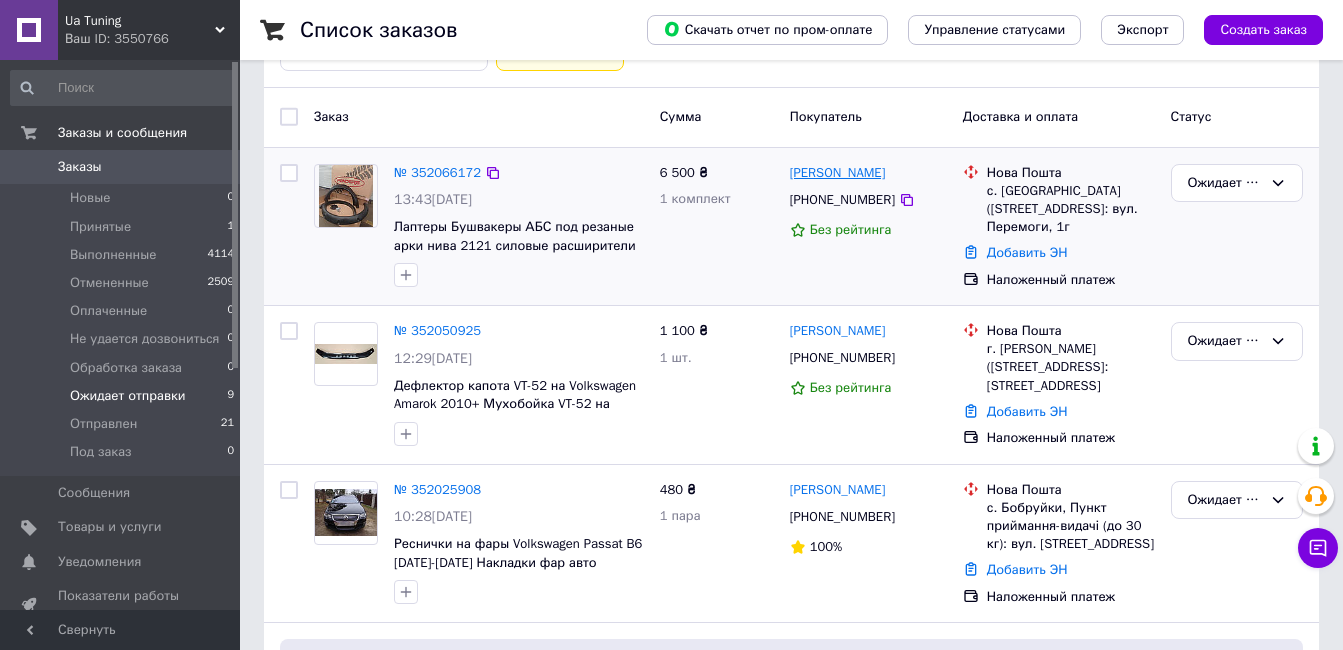 copy on "Андрій Лопушнян +380979243517 Без рейтинга Нова Пошта с. Троїцьке (Одеська обл., Одеський р-н.), №1: вул. Перемоги, 1г" 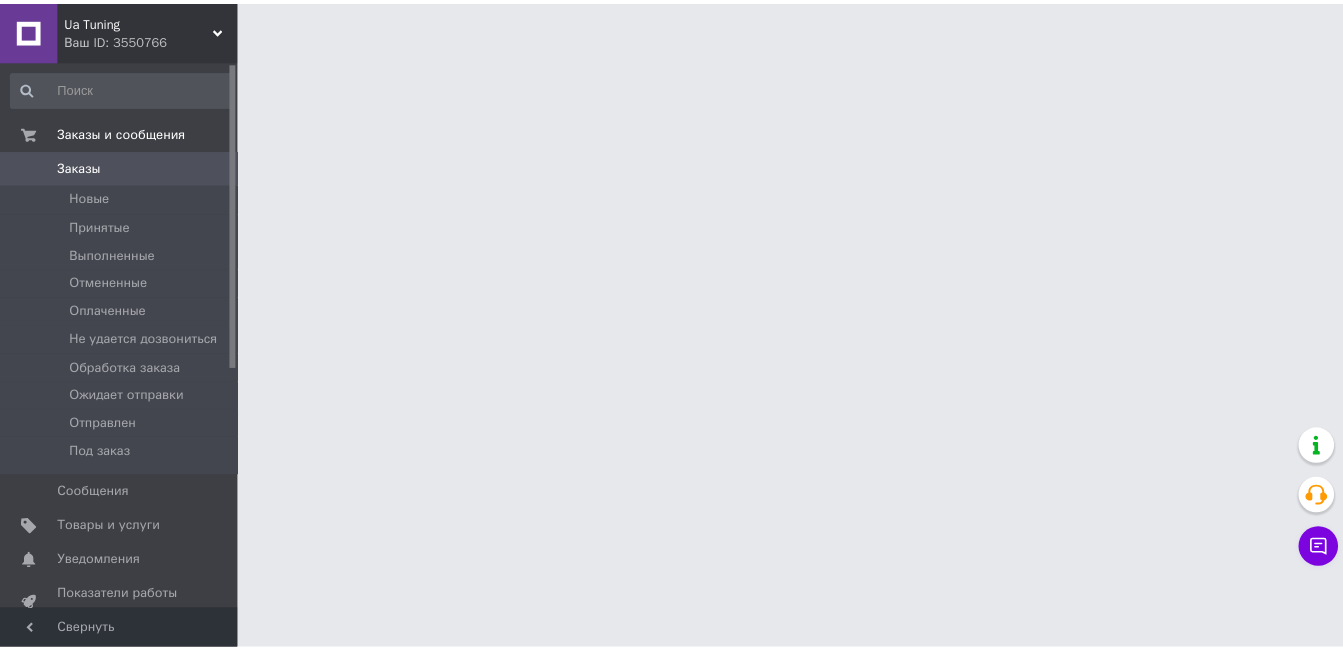 scroll, scrollTop: 0, scrollLeft: 0, axis: both 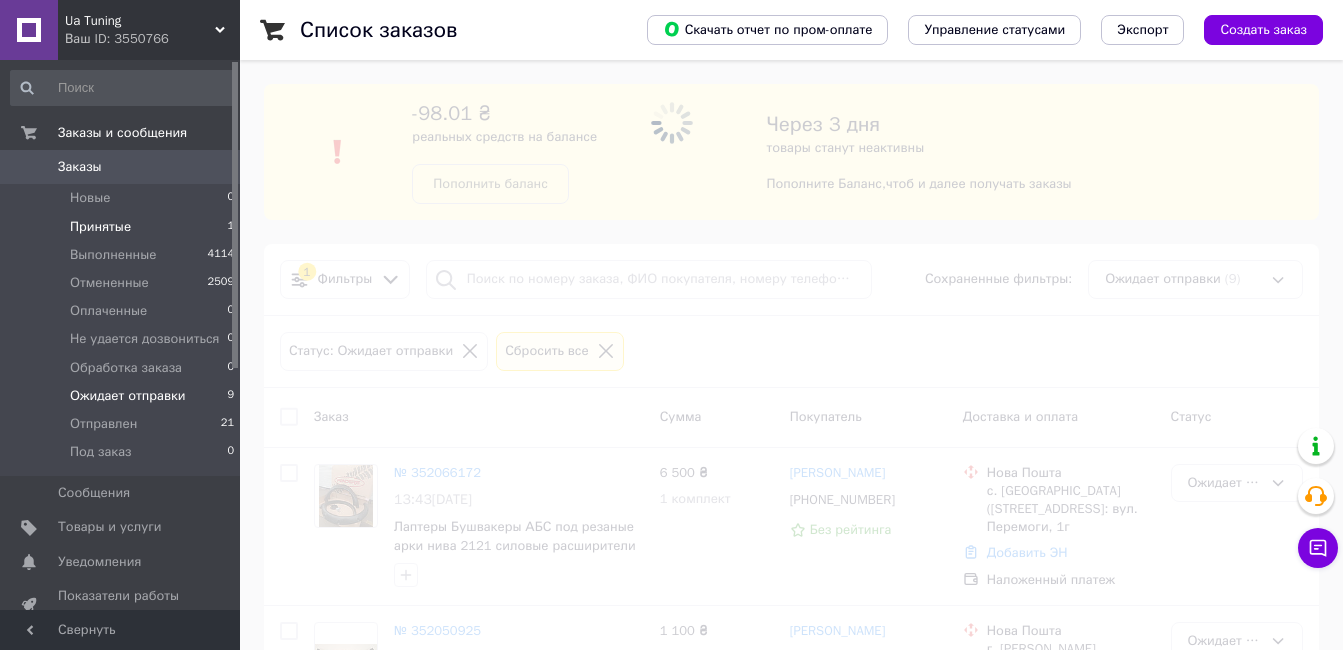 click on "Принятые 1" at bounding box center [123, 227] 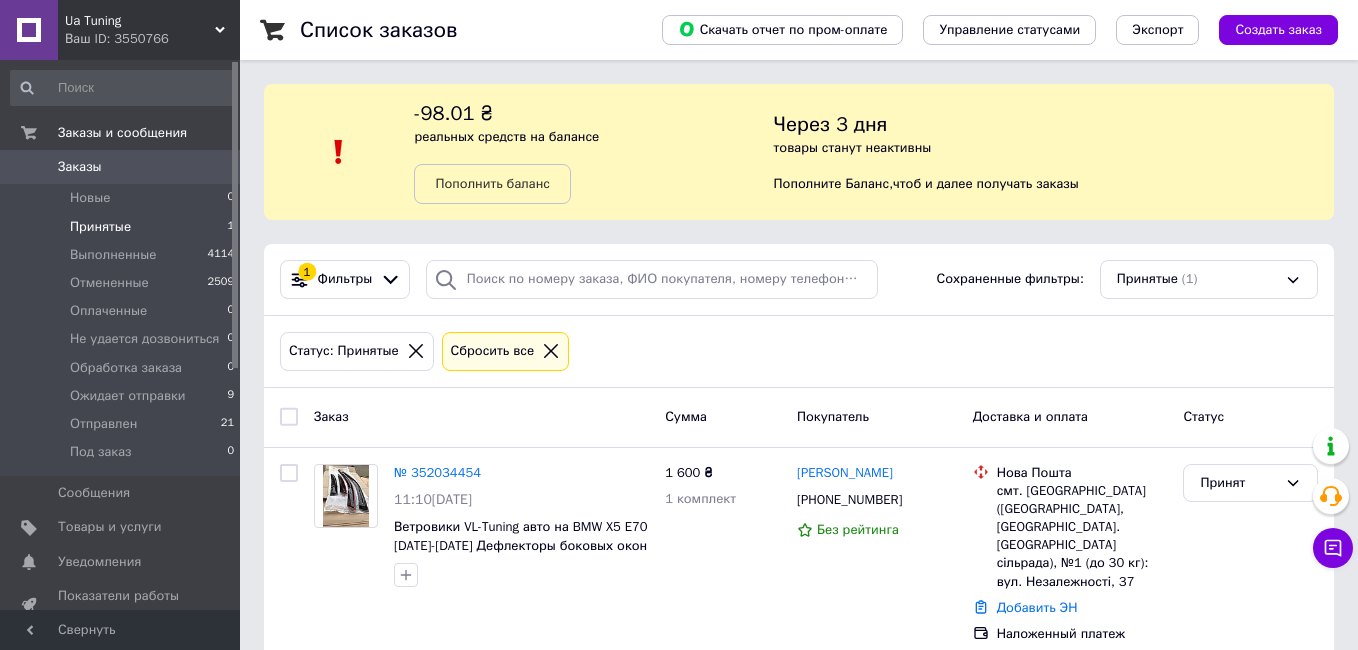 click on "Заказы" at bounding box center [121, 167] 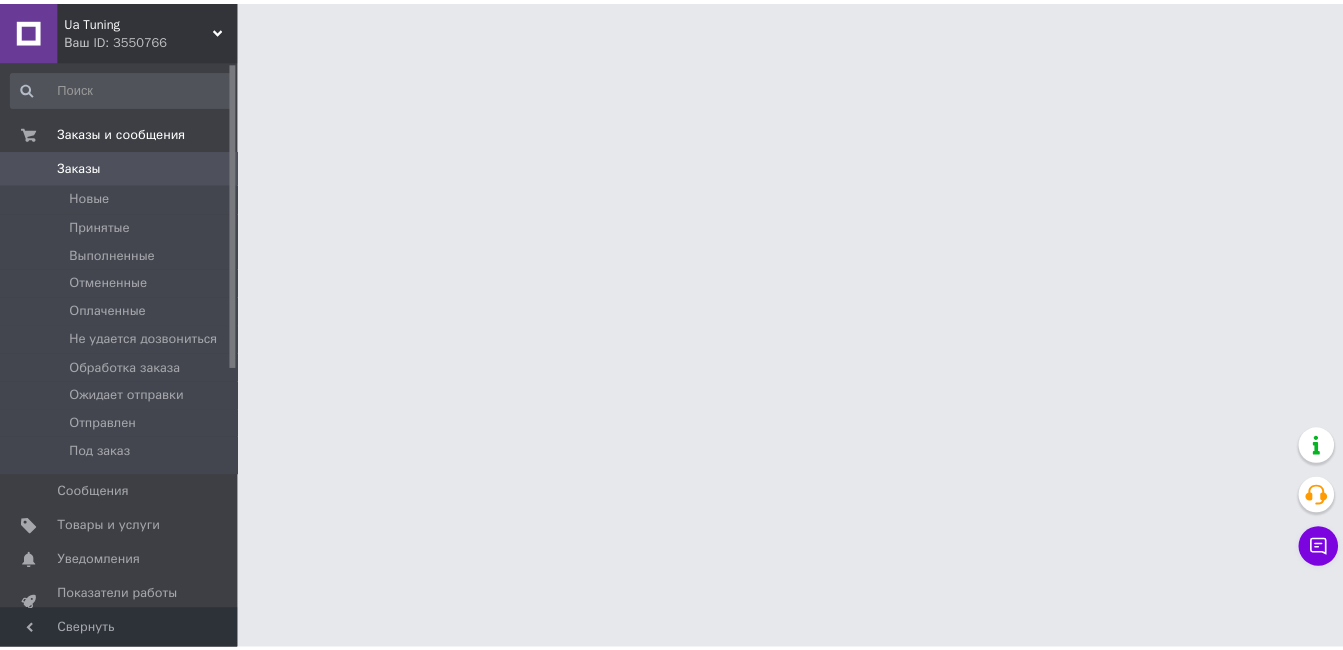 scroll, scrollTop: 0, scrollLeft: 0, axis: both 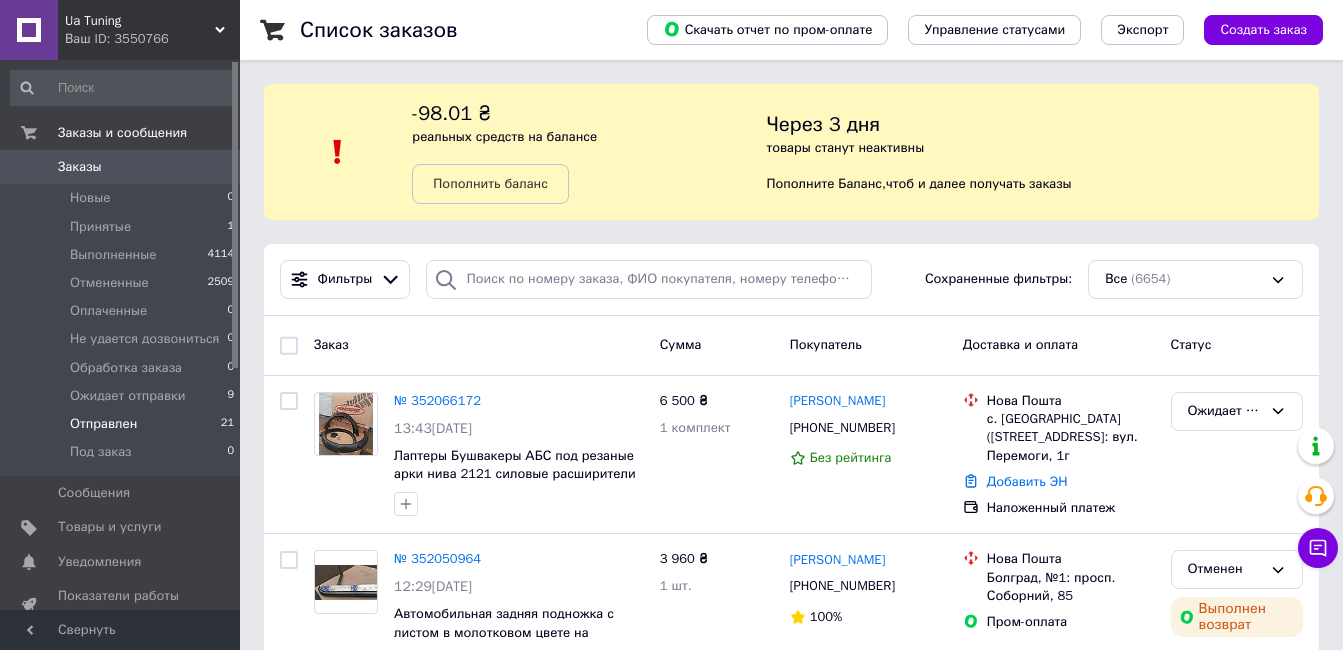 click on "Отправлен 21" at bounding box center (123, 424) 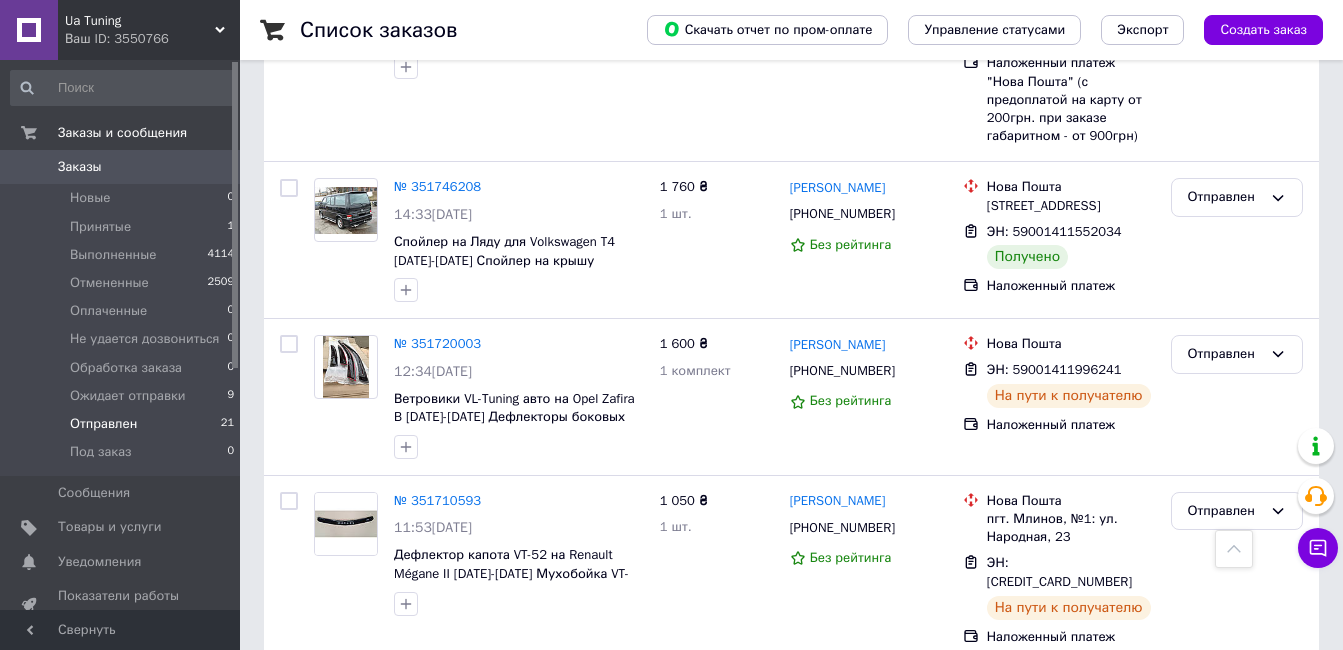 scroll, scrollTop: 500, scrollLeft: 0, axis: vertical 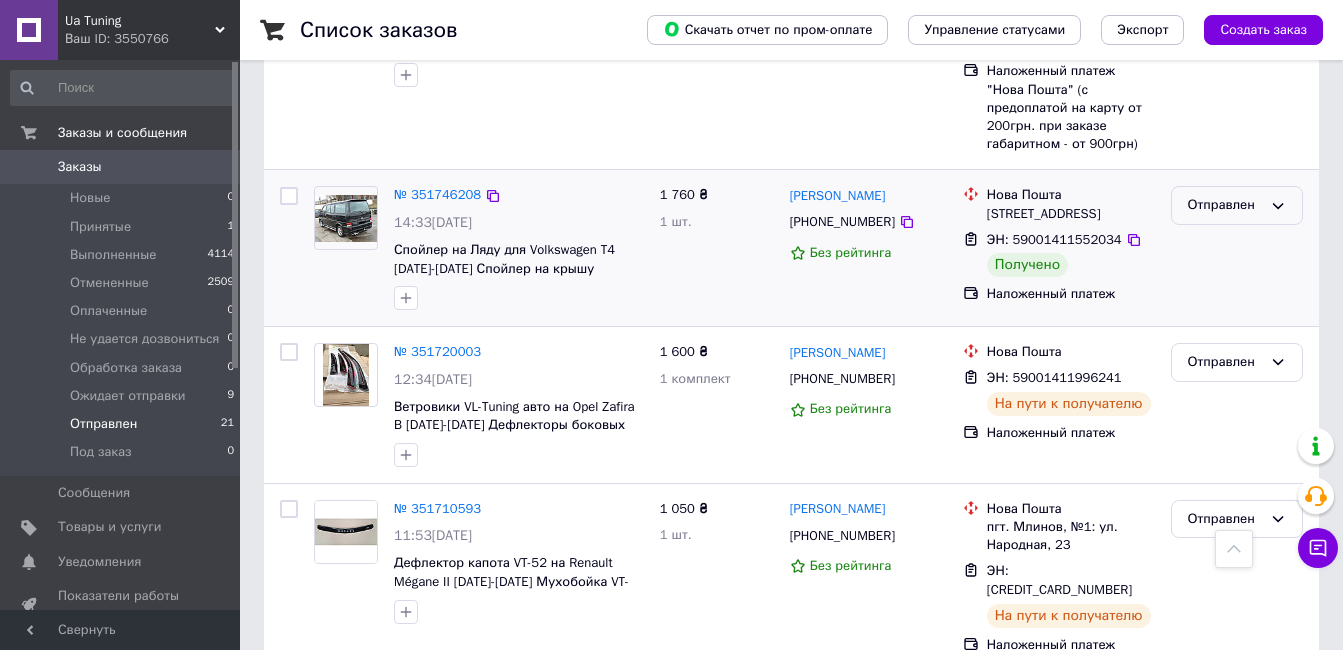 click on "Отправлен" at bounding box center (1225, 205) 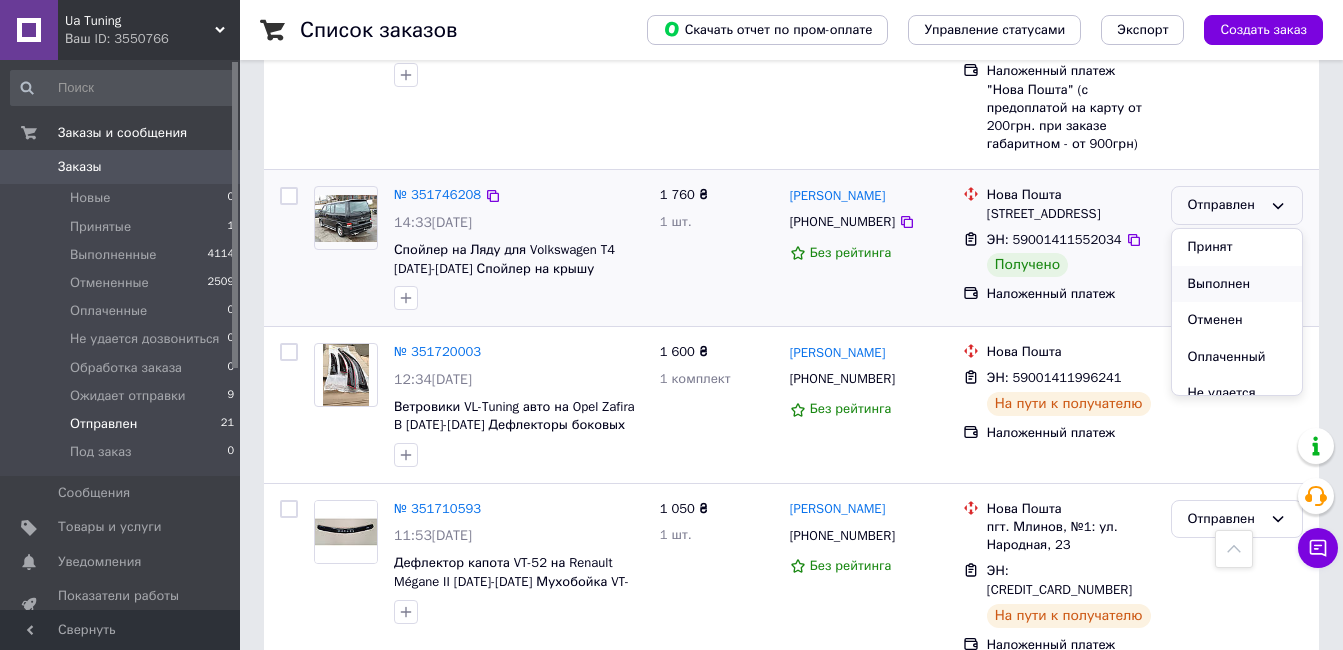 click on "Выполнен" at bounding box center [1237, 284] 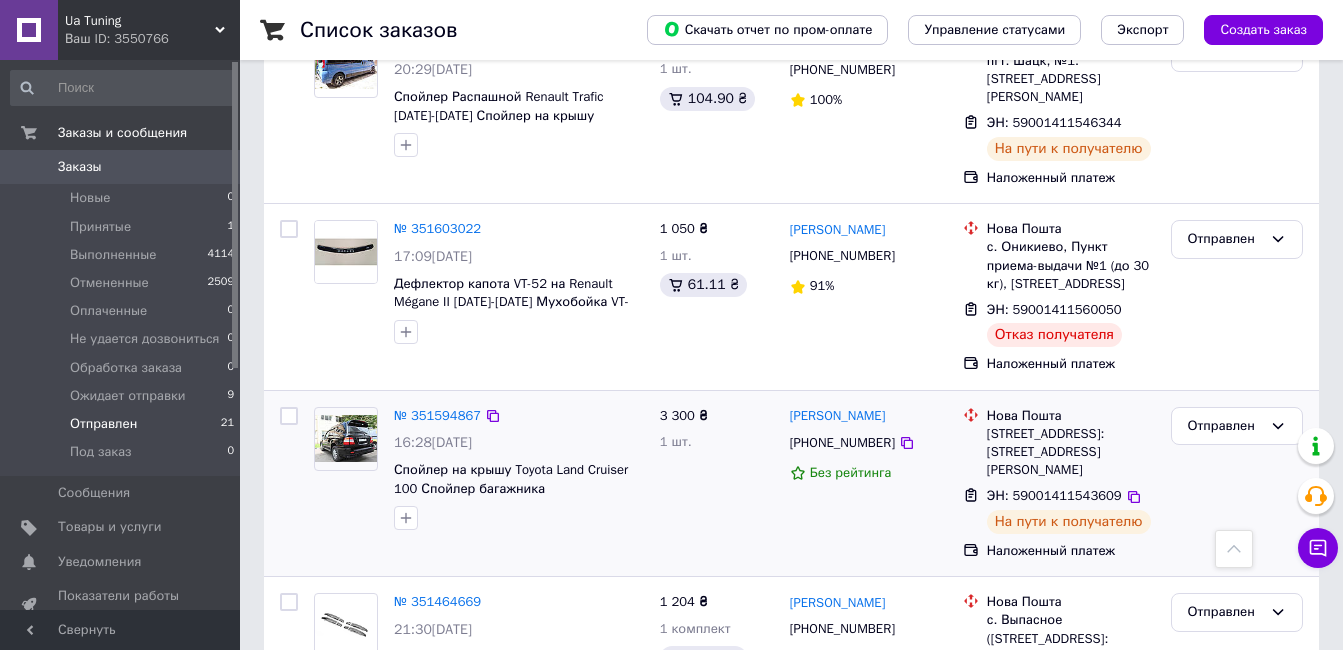 scroll, scrollTop: 1500, scrollLeft: 0, axis: vertical 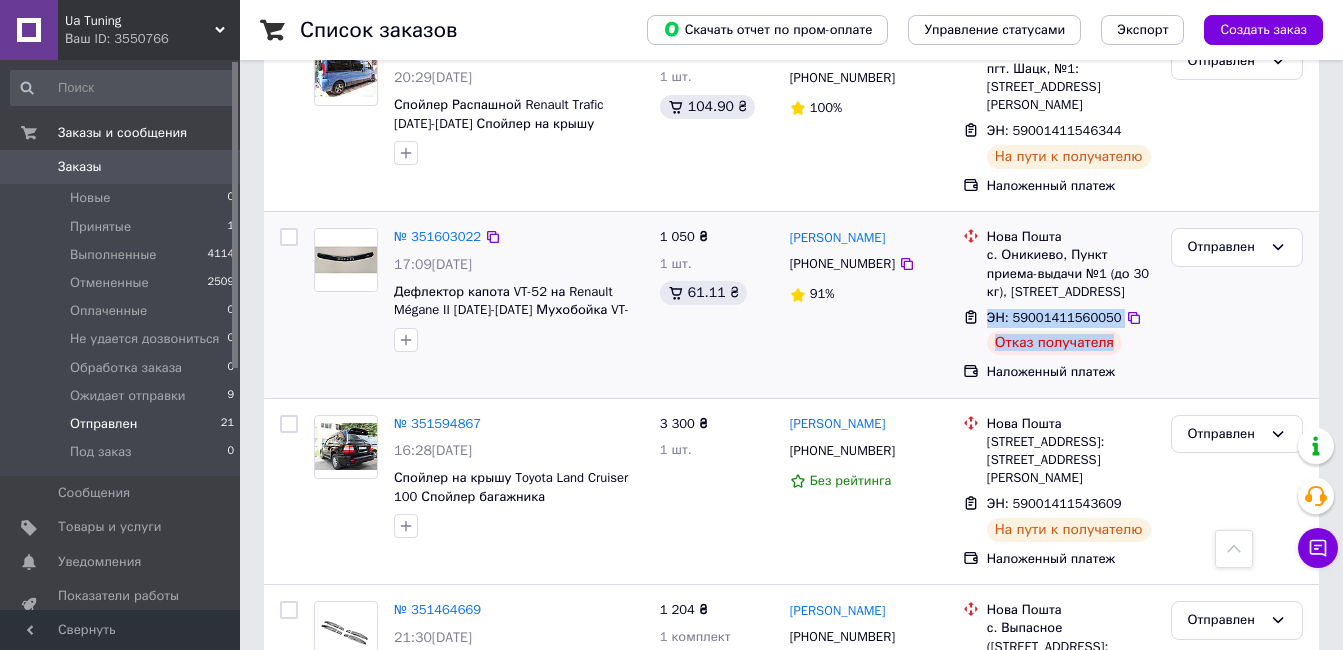 drag, startPoint x: 1140, startPoint y: 325, endPoint x: 976, endPoint y: 295, distance: 166.72133 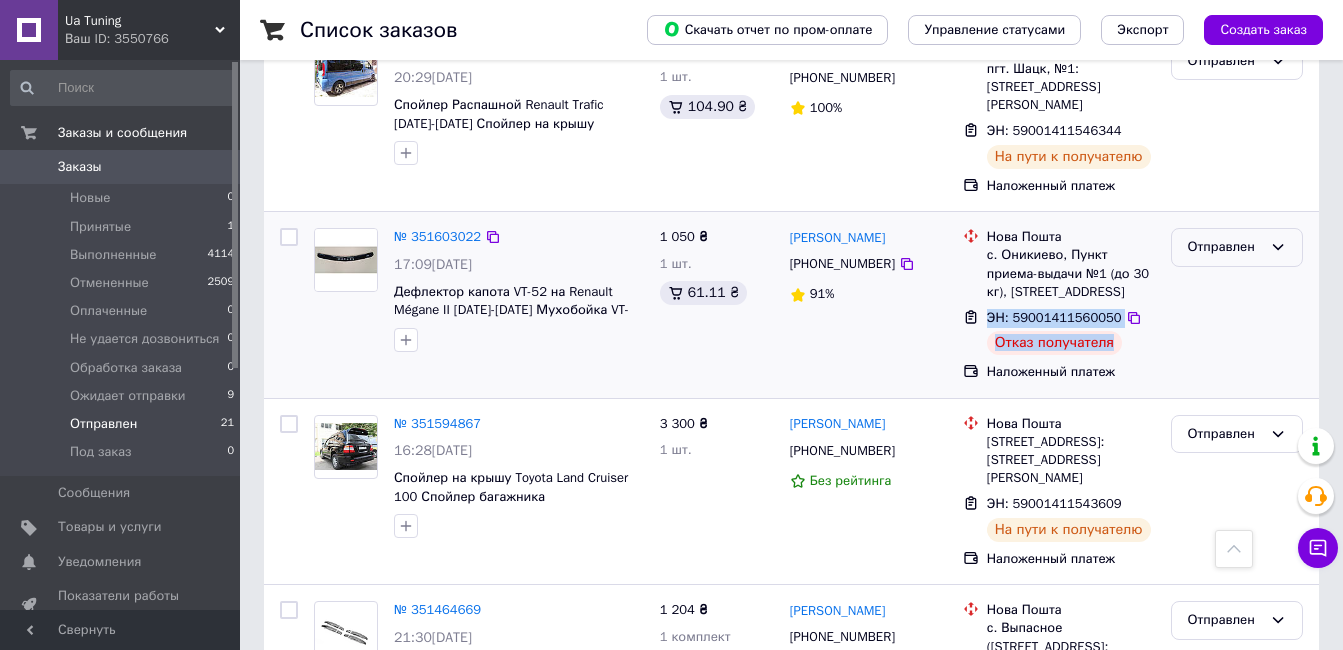 click on "Отправлен" at bounding box center (1225, 247) 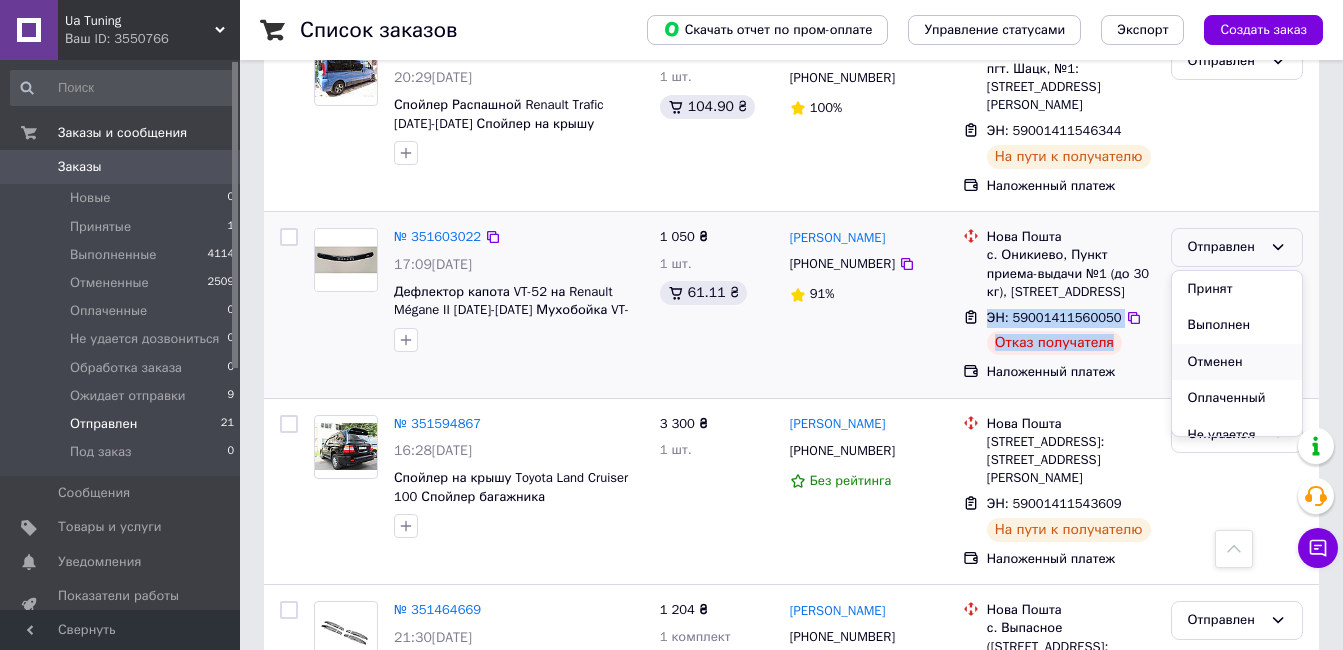 click on "Отменен" at bounding box center [1237, 362] 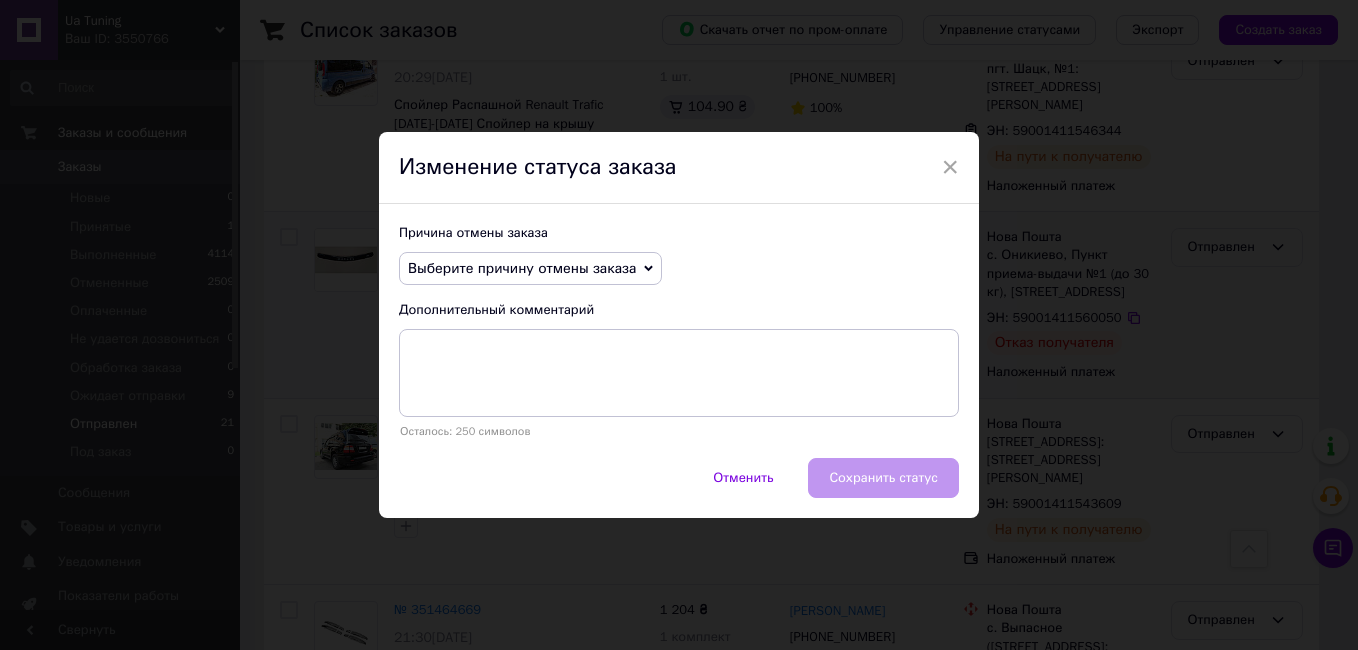 click on "Причина отмены заказа Выберите причину отмены заказа Нет в наличии Нет разновидности товара Оплата не поступила По просьбе покупателя Заказ-дубликат Не получается дозвониться Другое Дополнительный комментарий Осталось: 250 символов" at bounding box center (679, 331) 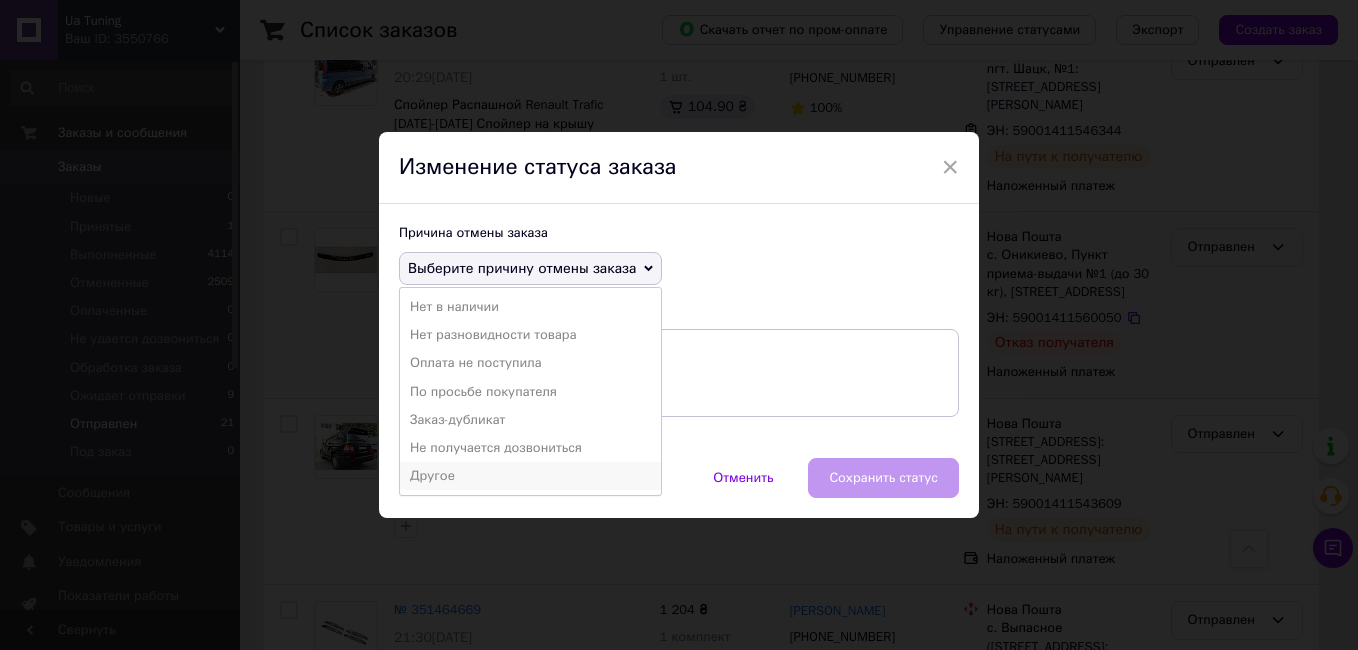 click on "Другое" at bounding box center [530, 476] 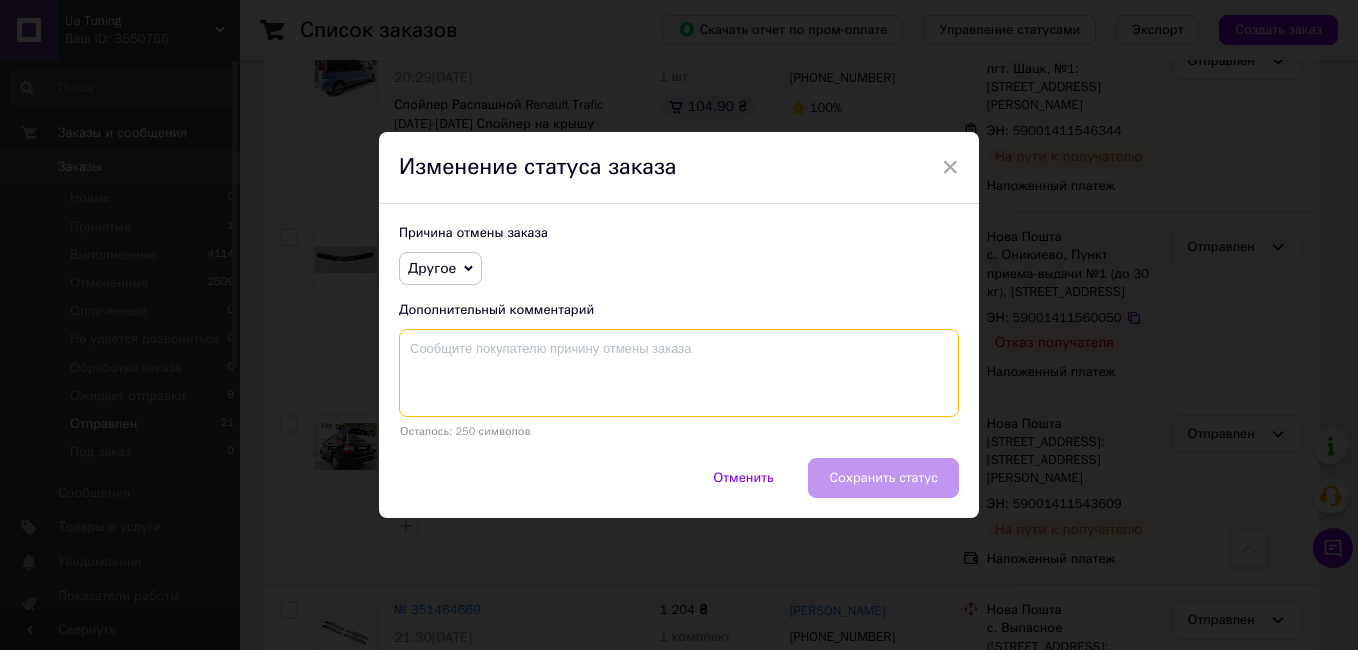 paste on "ЭН: 59001411560050
Отказ получателя" 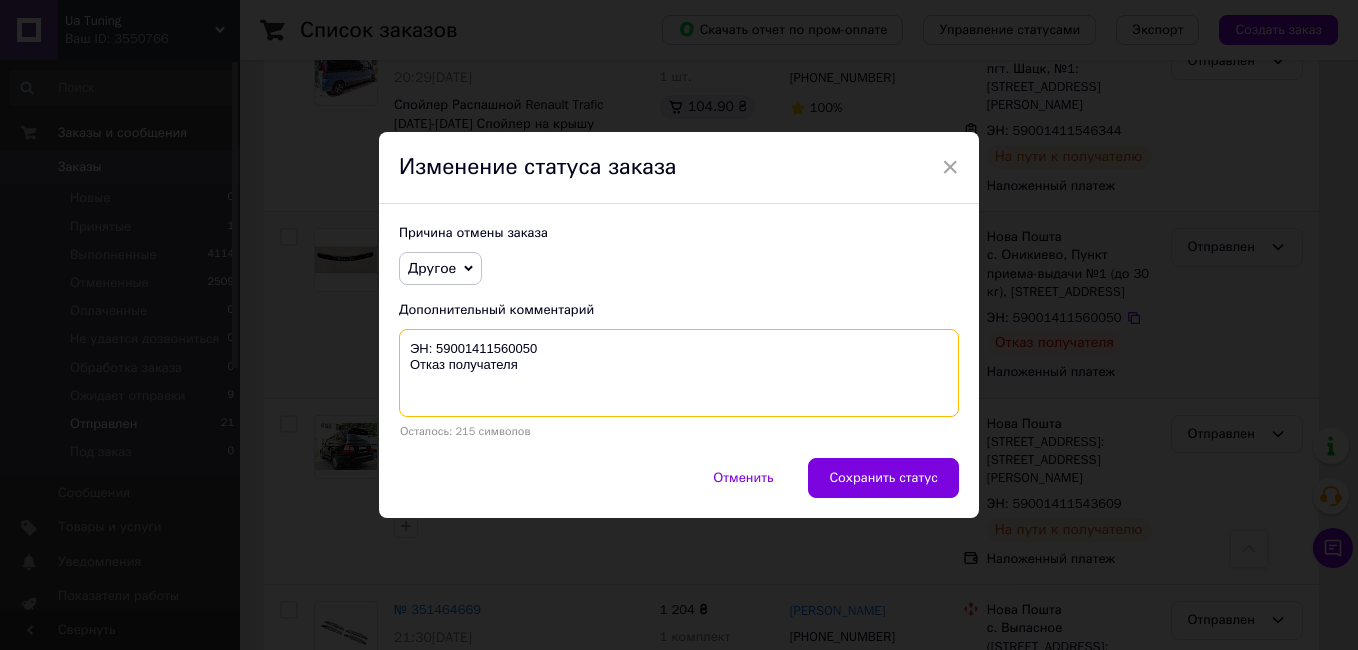 drag, startPoint x: 432, startPoint y: 348, endPoint x: 411, endPoint y: 341, distance: 22.135944 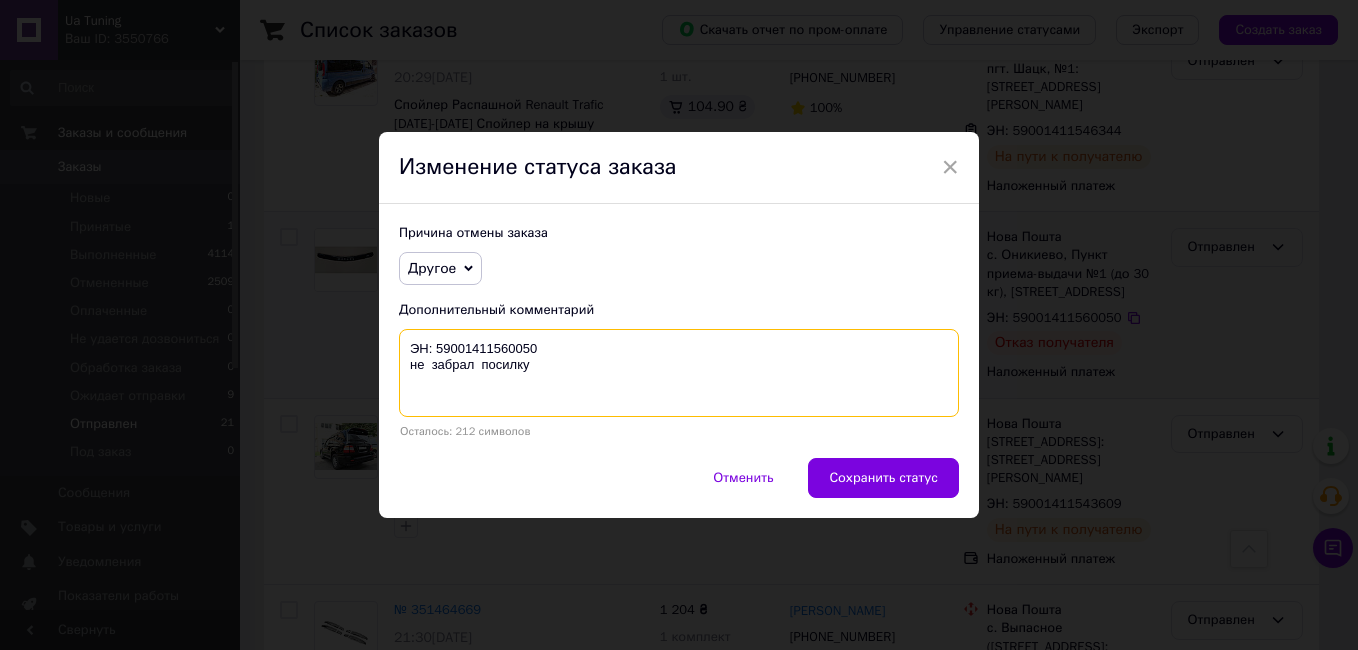 type on "ЭН: 59001411560050
не  забрал  посилку" 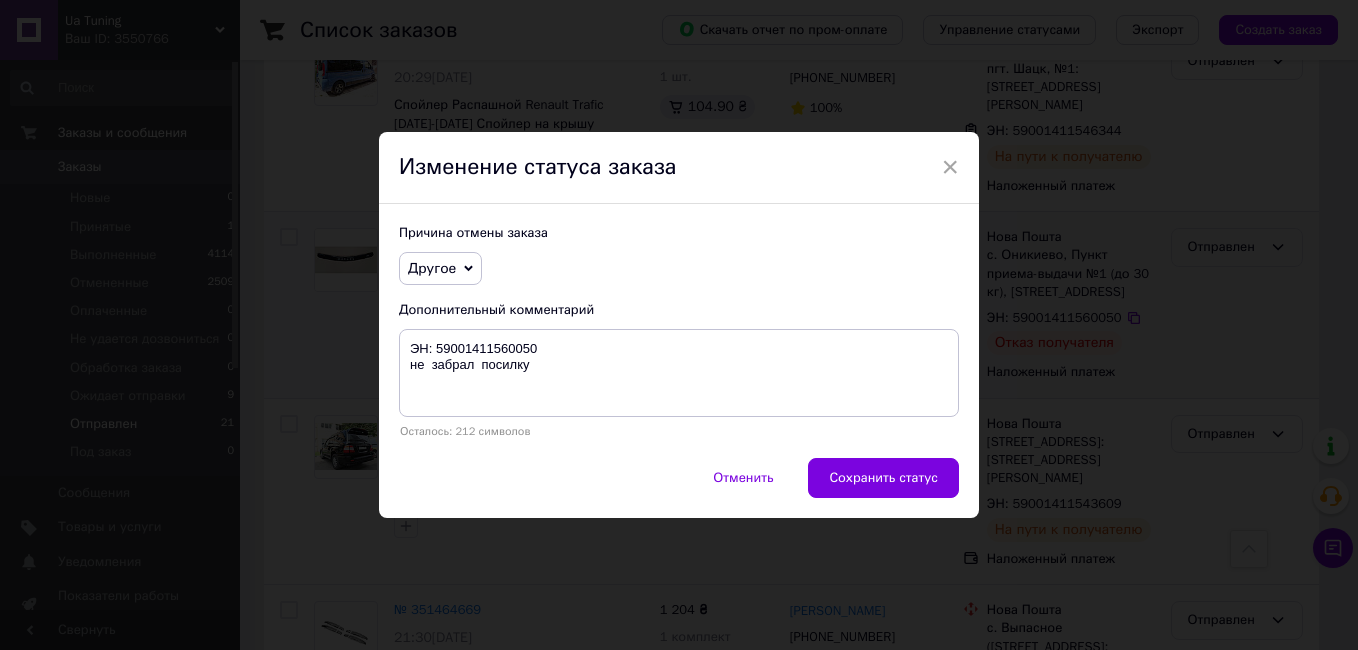 click on "Сохранить статус" at bounding box center (883, 478) 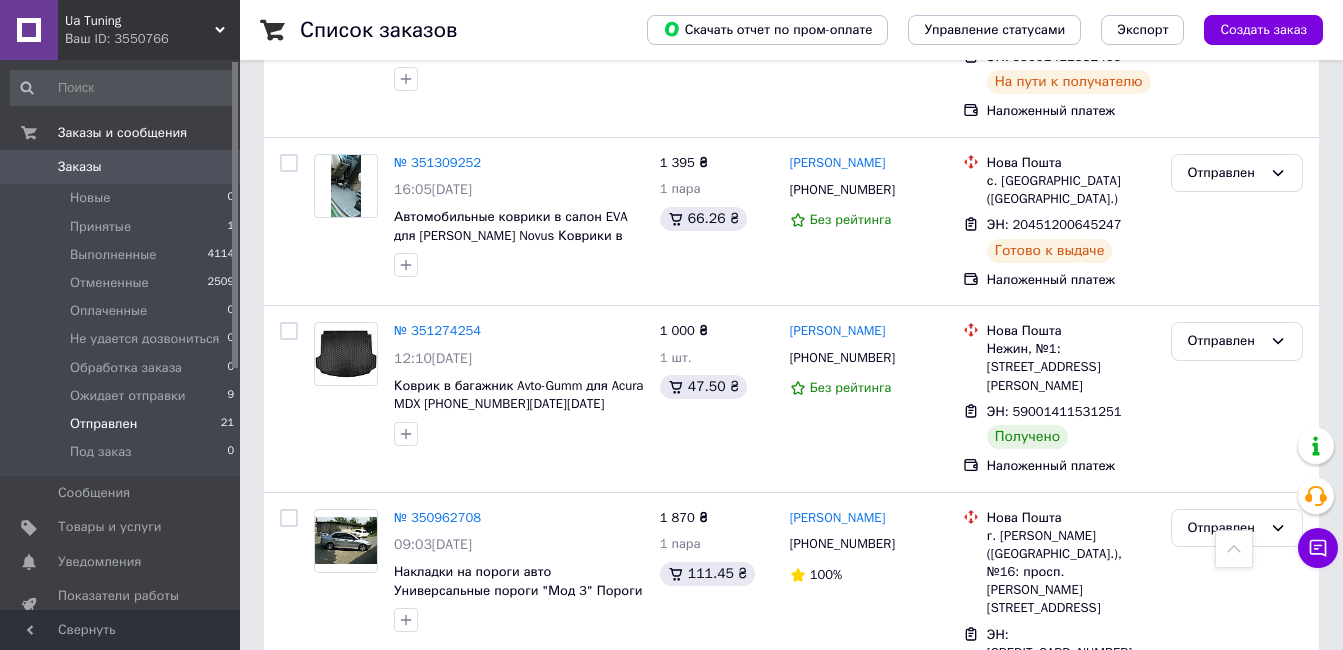 scroll, scrollTop: 3635, scrollLeft: 0, axis: vertical 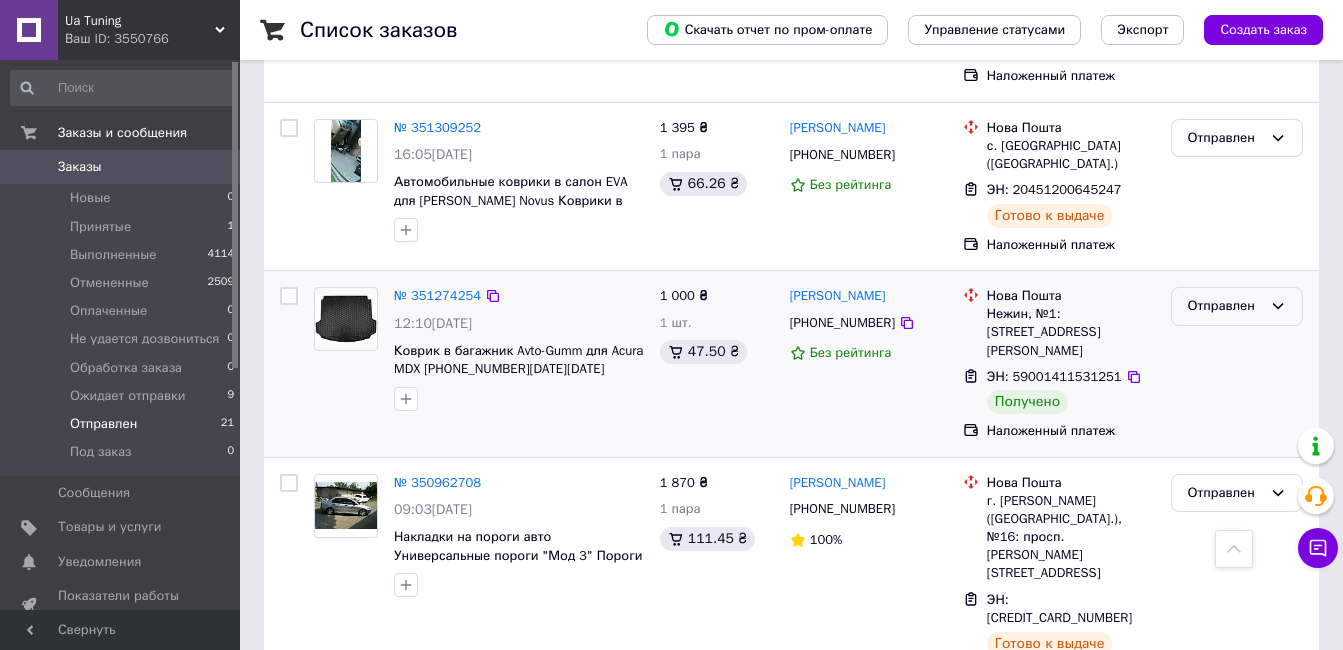 click on "Отправлен" at bounding box center (1237, 306) 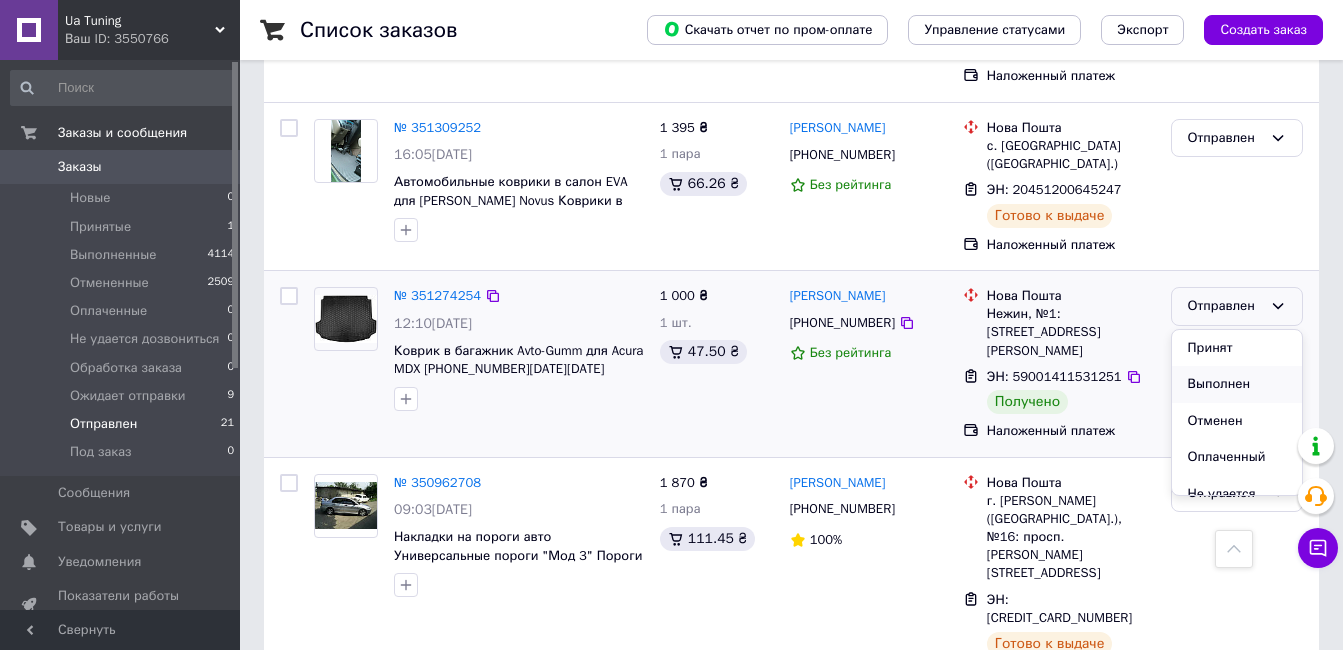 click on "Выполнен" at bounding box center [1237, 384] 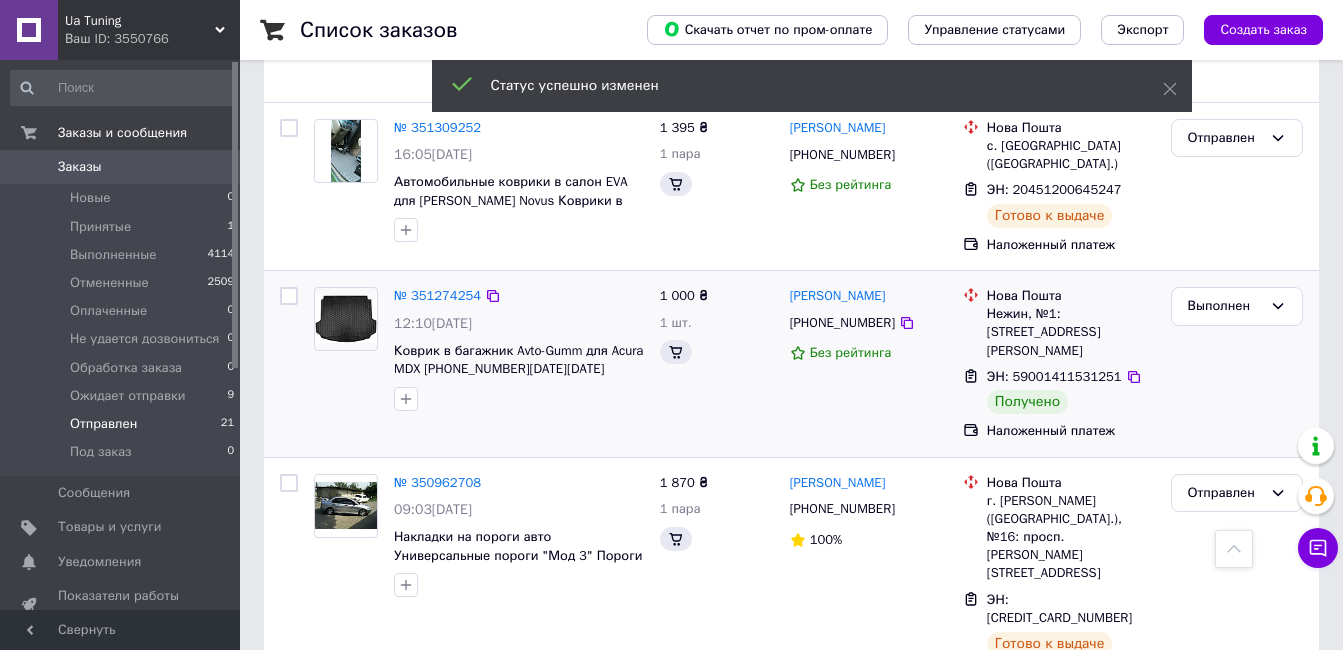 click on "Следующая" at bounding box center [412, 743] 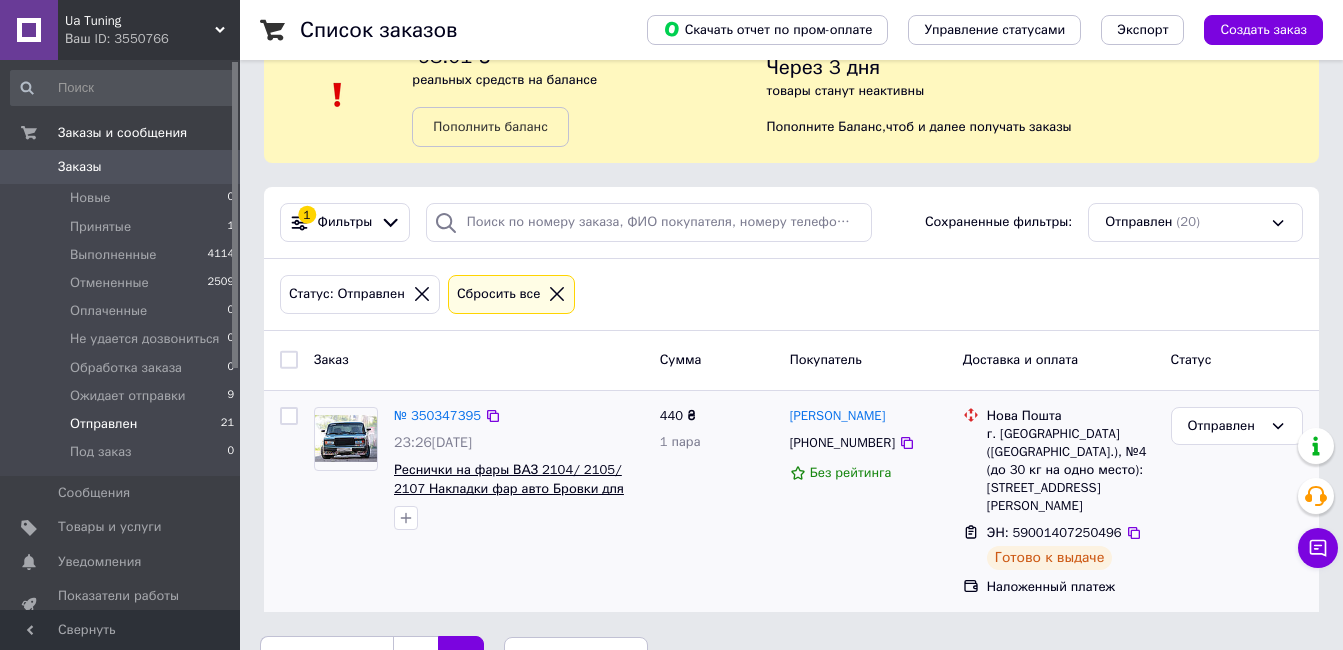 scroll, scrollTop: 88, scrollLeft: 0, axis: vertical 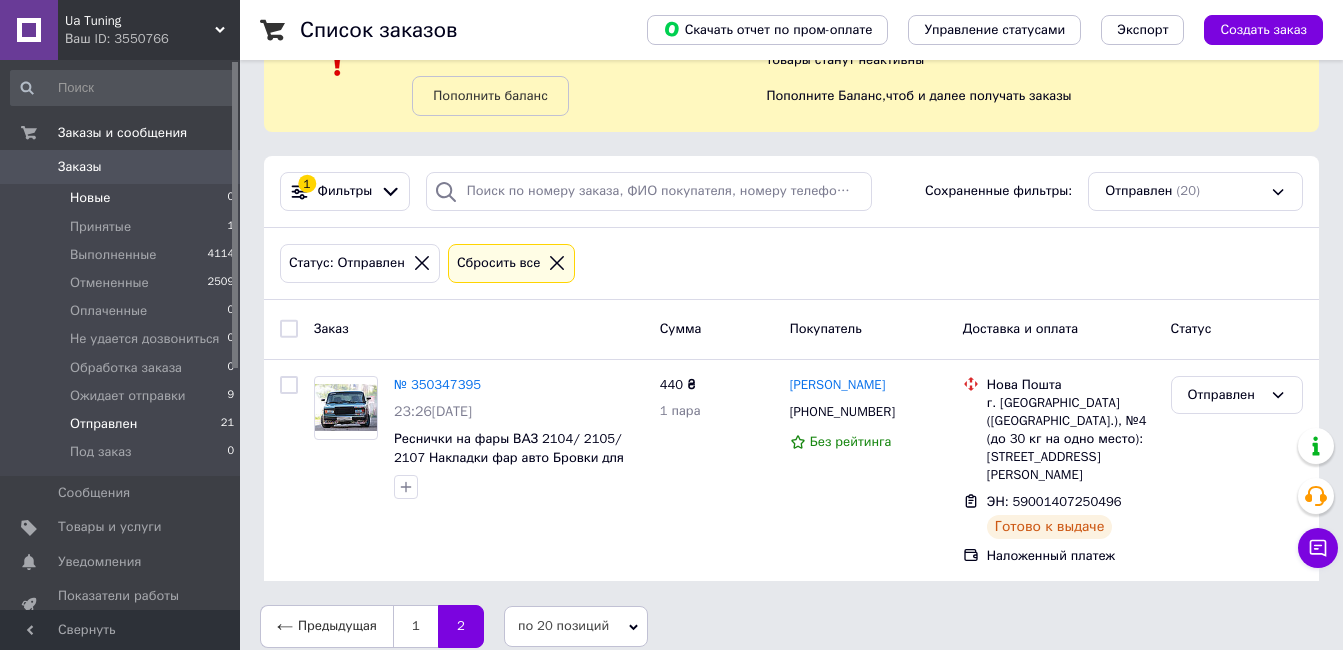 click on "Новые 0" at bounding box center (123, 198) 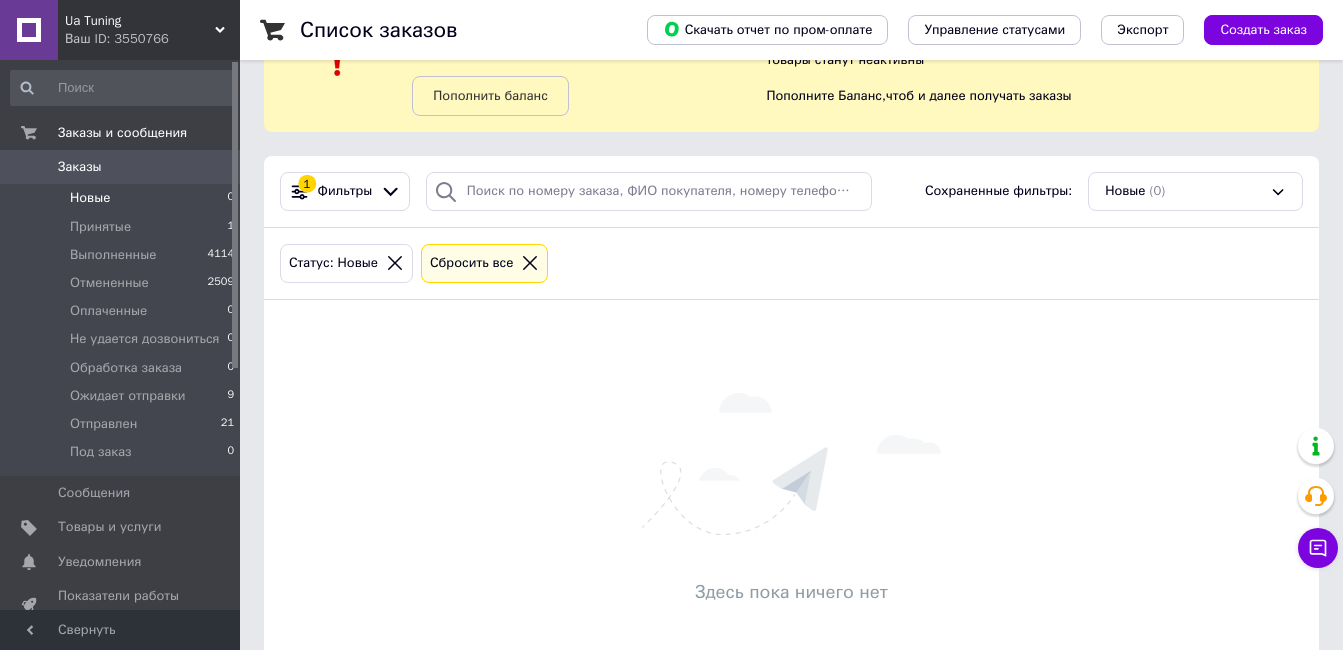 scroll, scrollTop: 0, scrollLeft: 0, axis: both 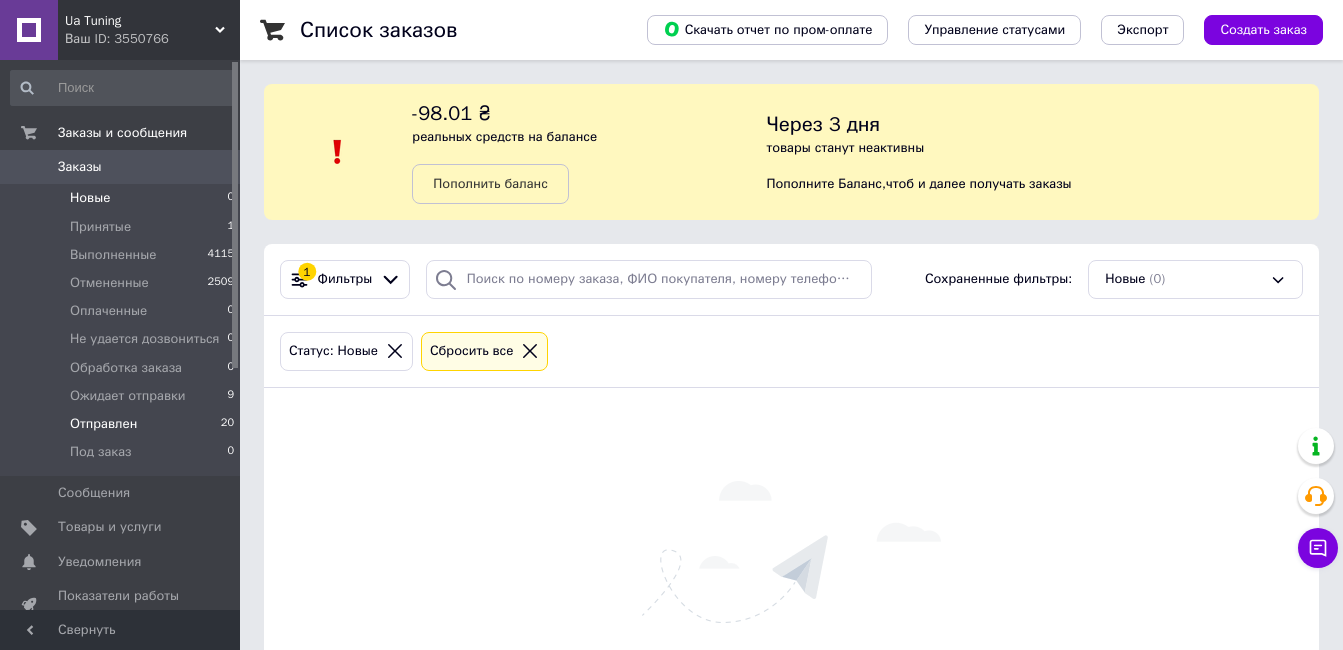 click on "Отправлен 20" at bounding box center (123, 424) 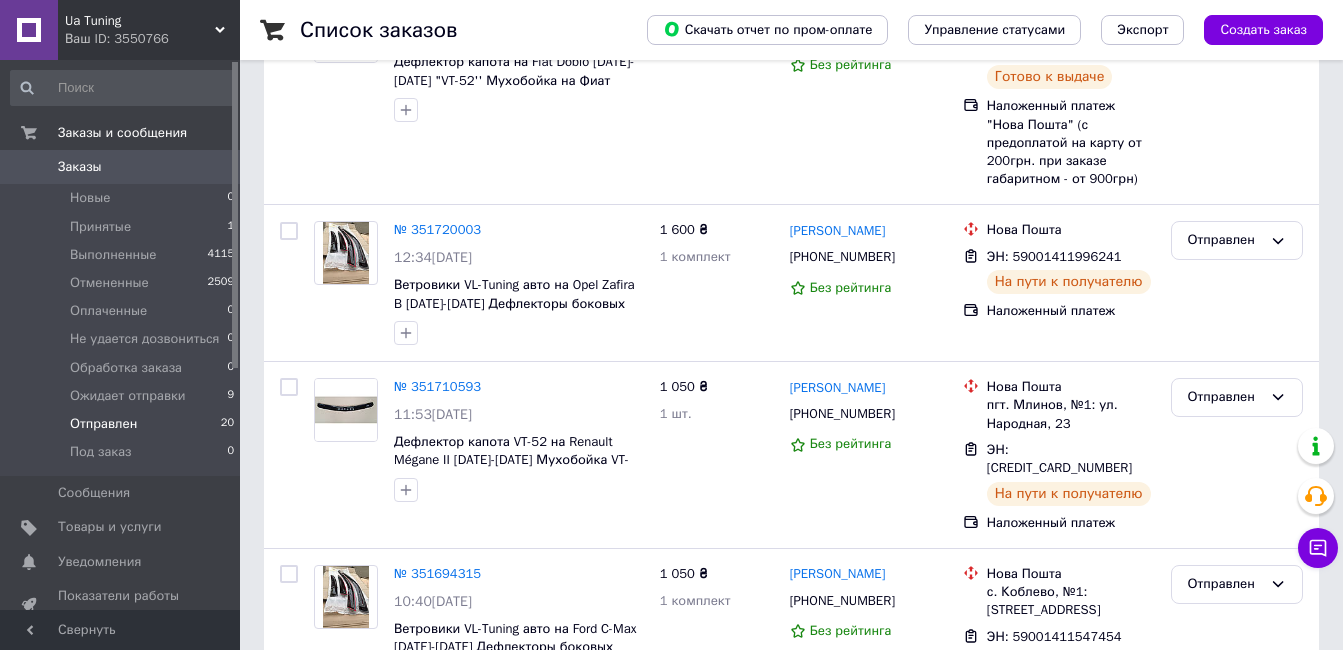 scroll, scrollTop: 3422, scrollLeft: 0, axis: vertical 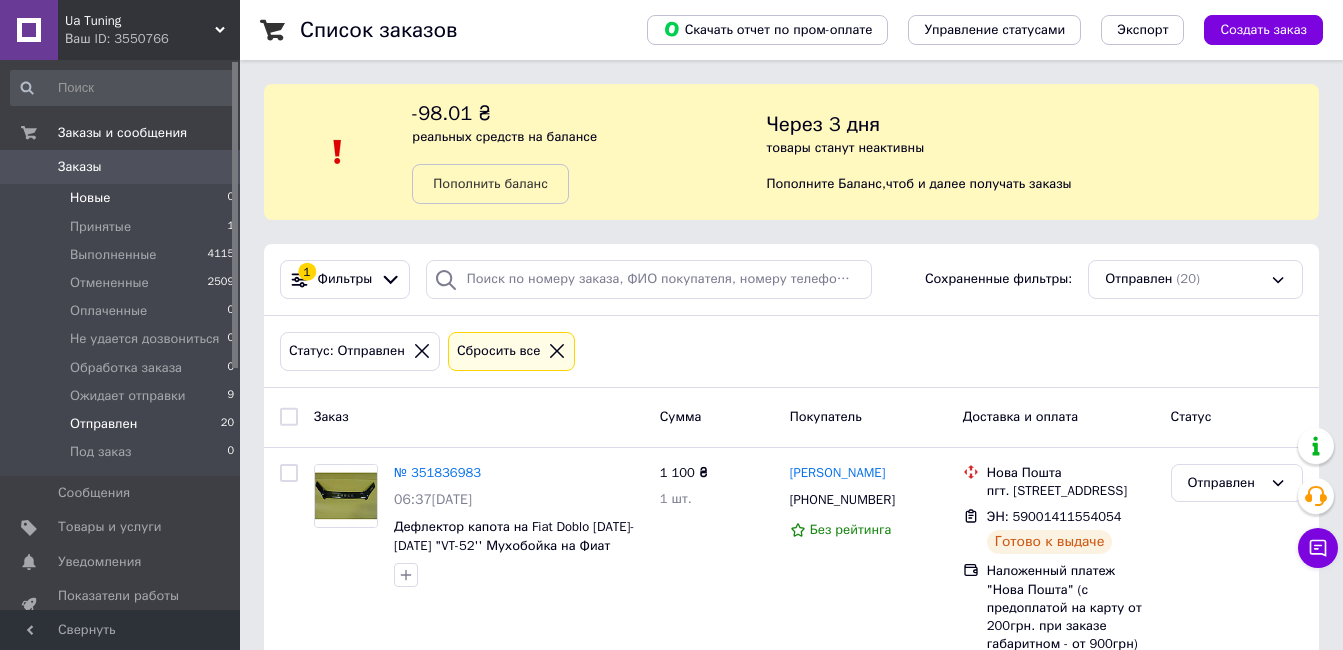 drag, startPoint x: 136, startPoint y: 220, endPoint x: 140, endPoint y: 204, distance: 16.492422 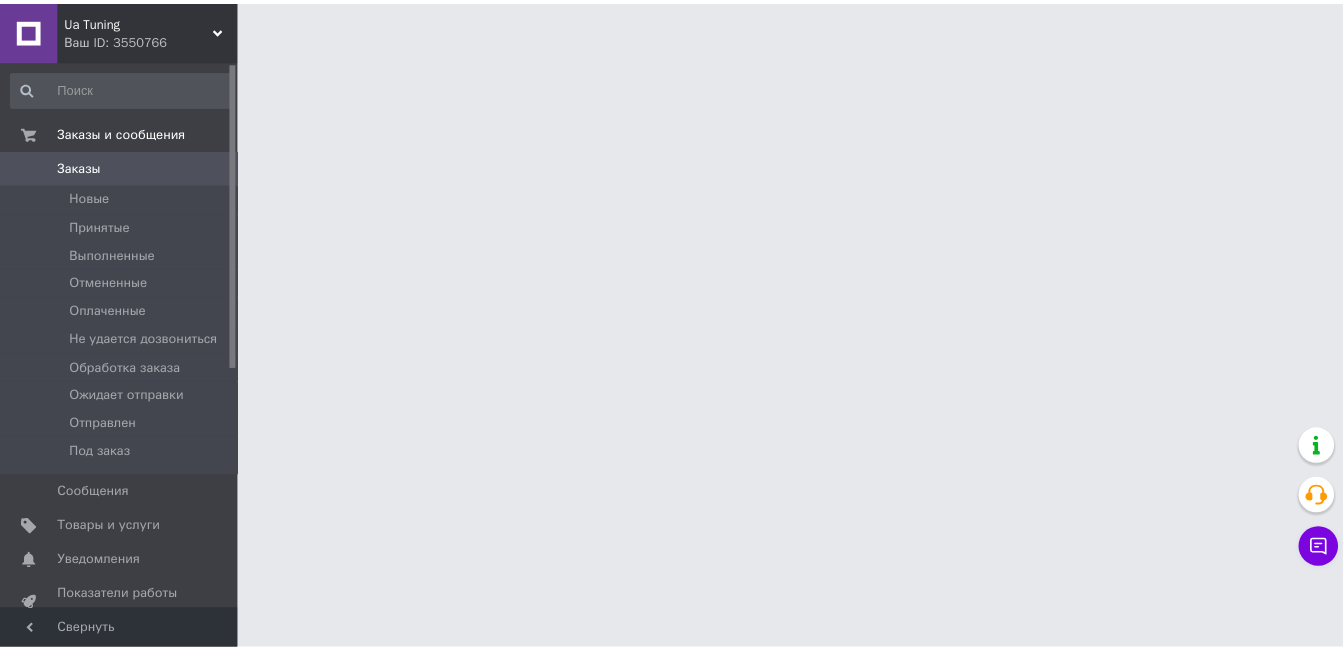 scroll, scrollTop: 0, scrollLeft: 0, axis: both 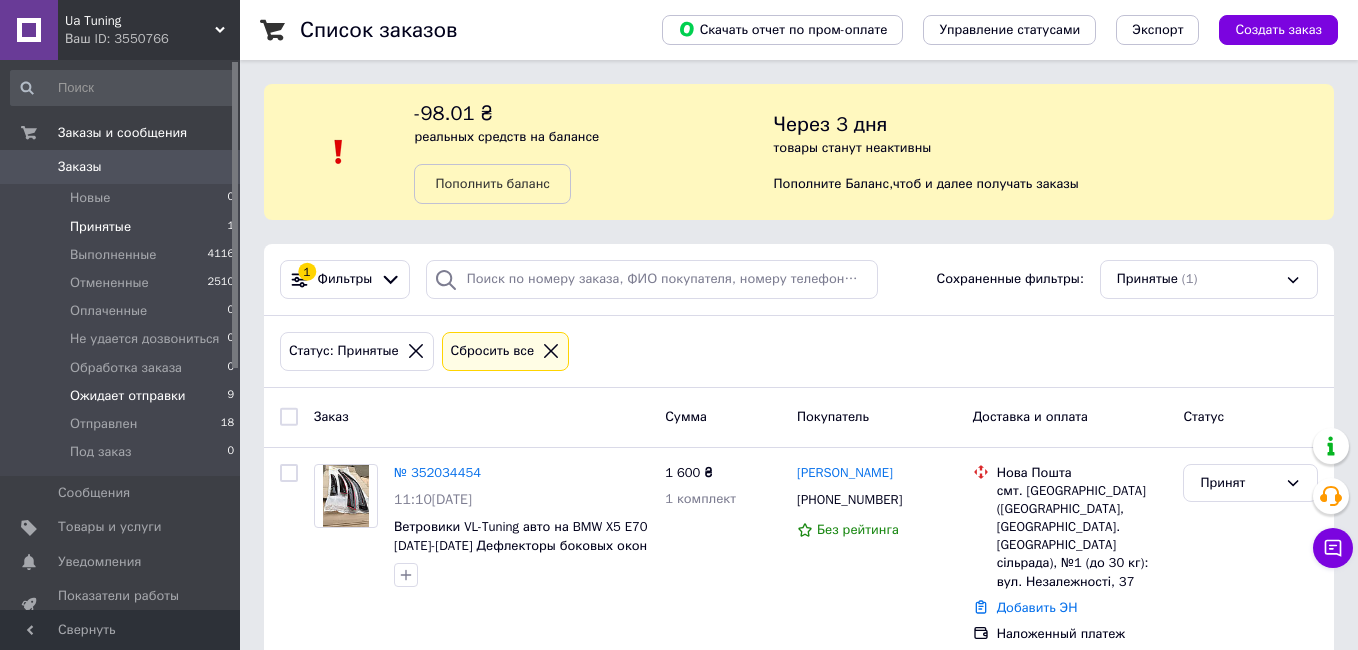 click on "Ожидает отправки 9" at bounding box center (123, 396) 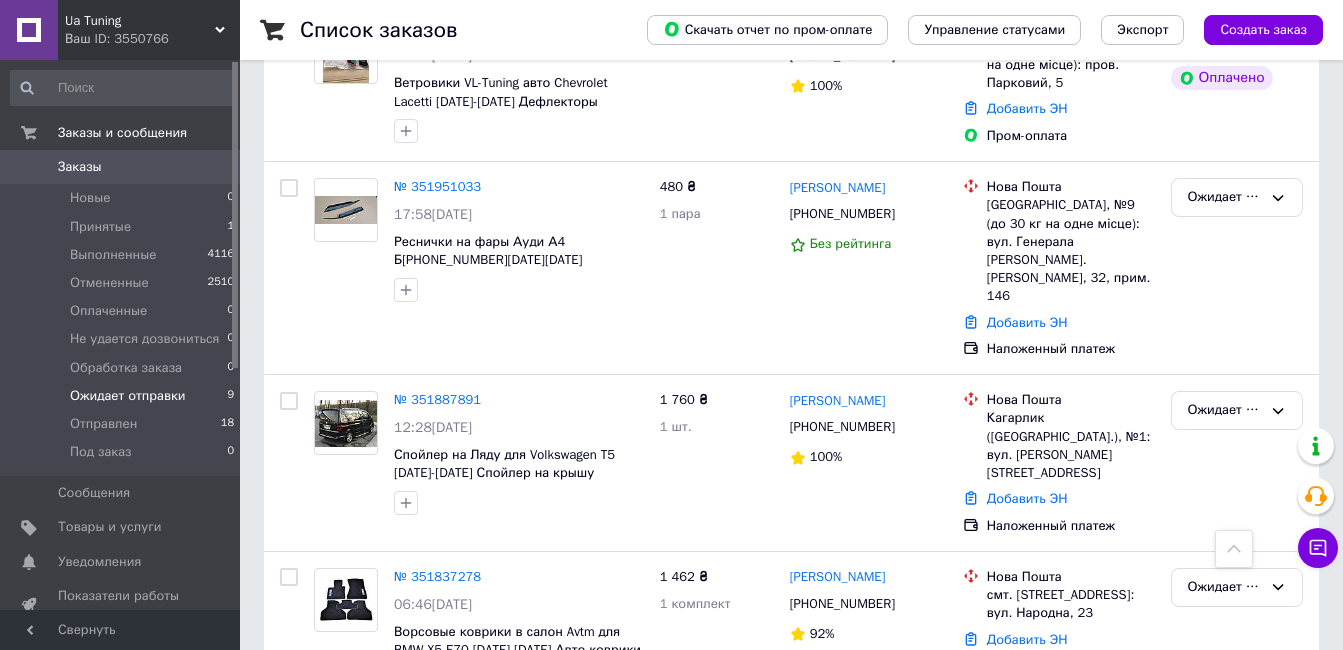 scroll, scrollTop: 1394, scrollLeft: 0, axis: vertical 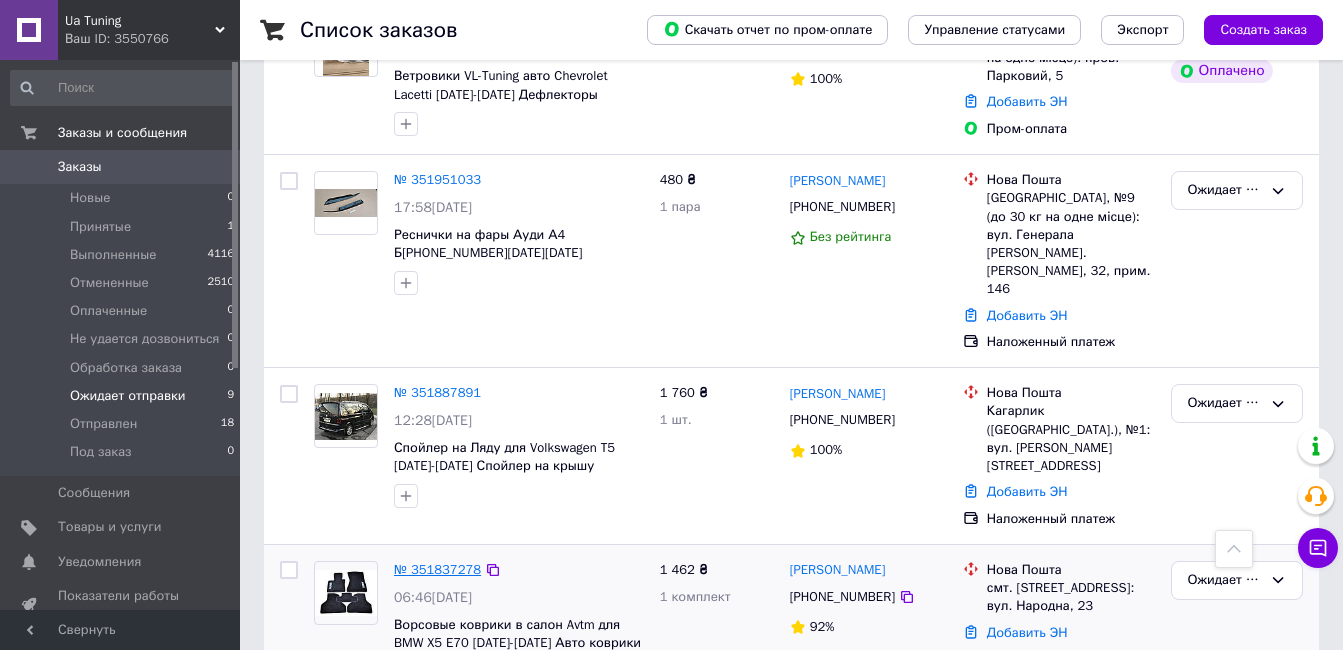 click on "№ 351837278" at bounding box center [437, 569] 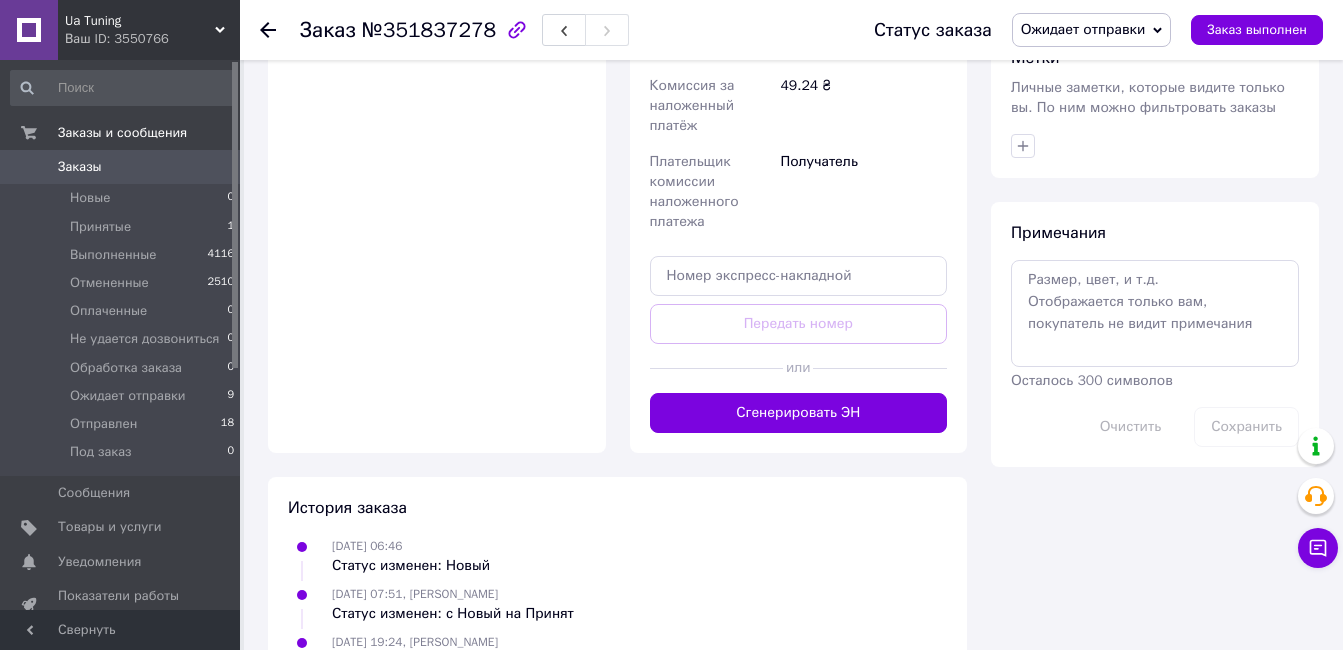 scroll, scrollTop: 863, scrollLeft: 0, axis: vertical 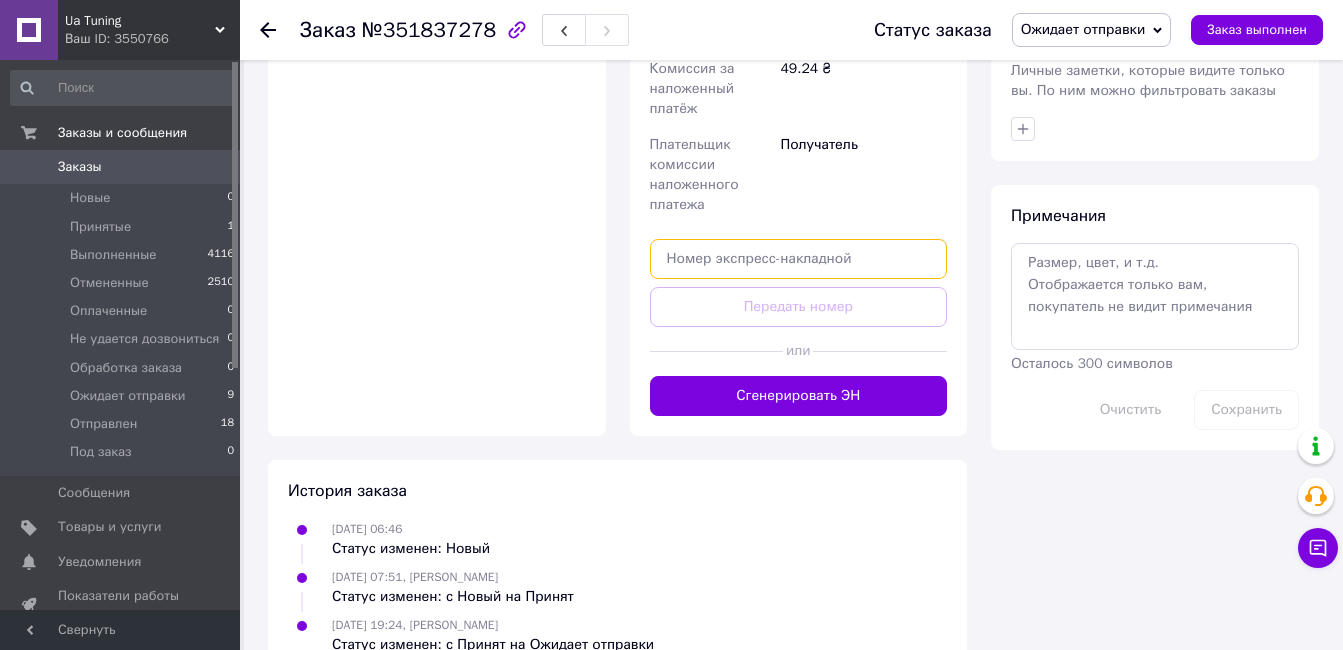 click at bounding box center (799, 259) 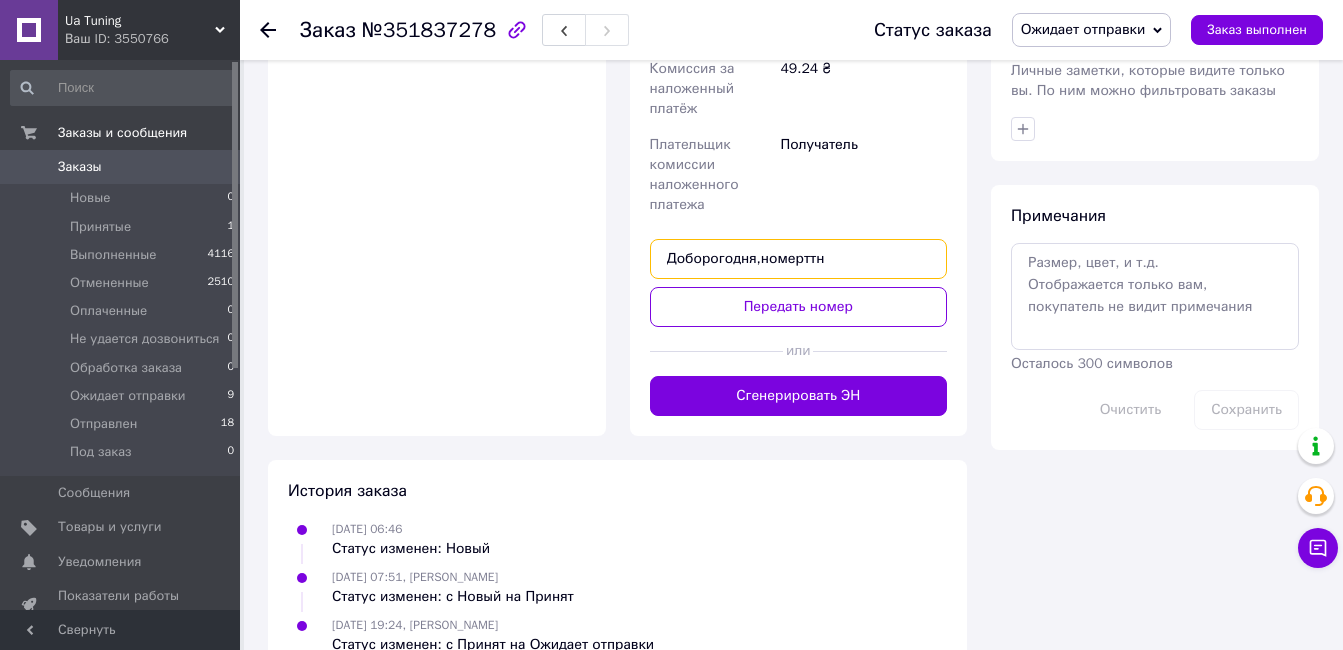 type on "Доборогодня,номерттн" 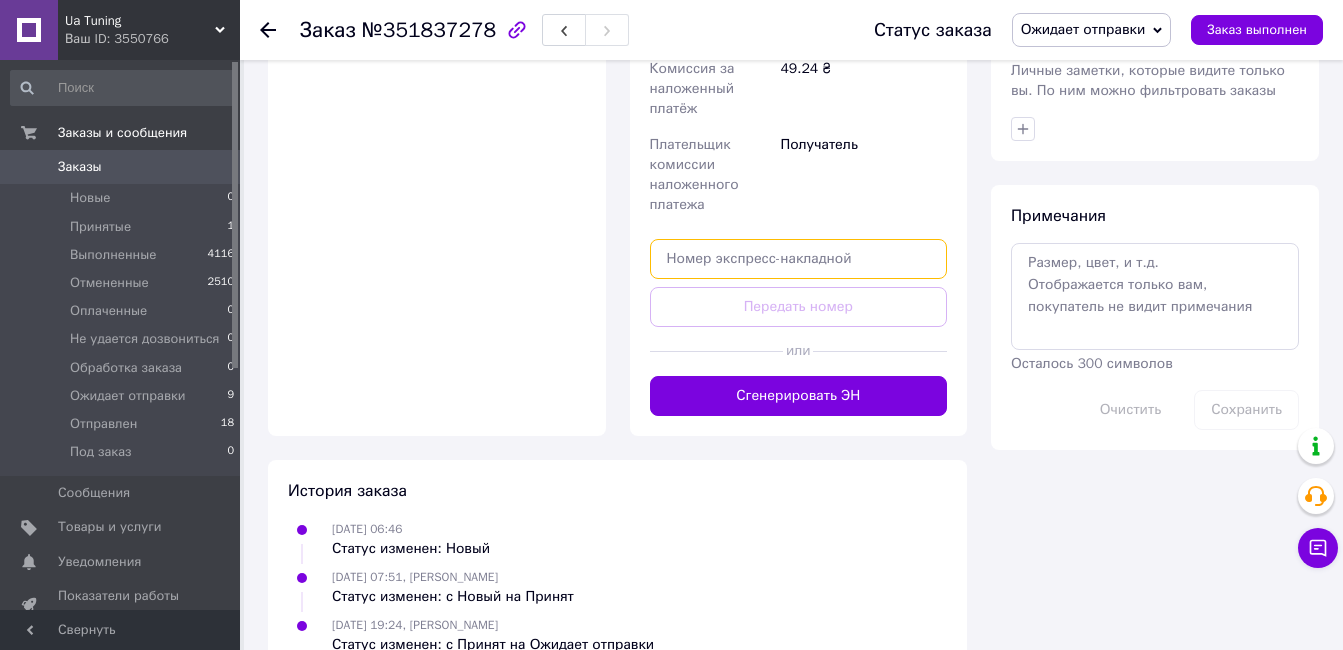 paste on "20451202739267" 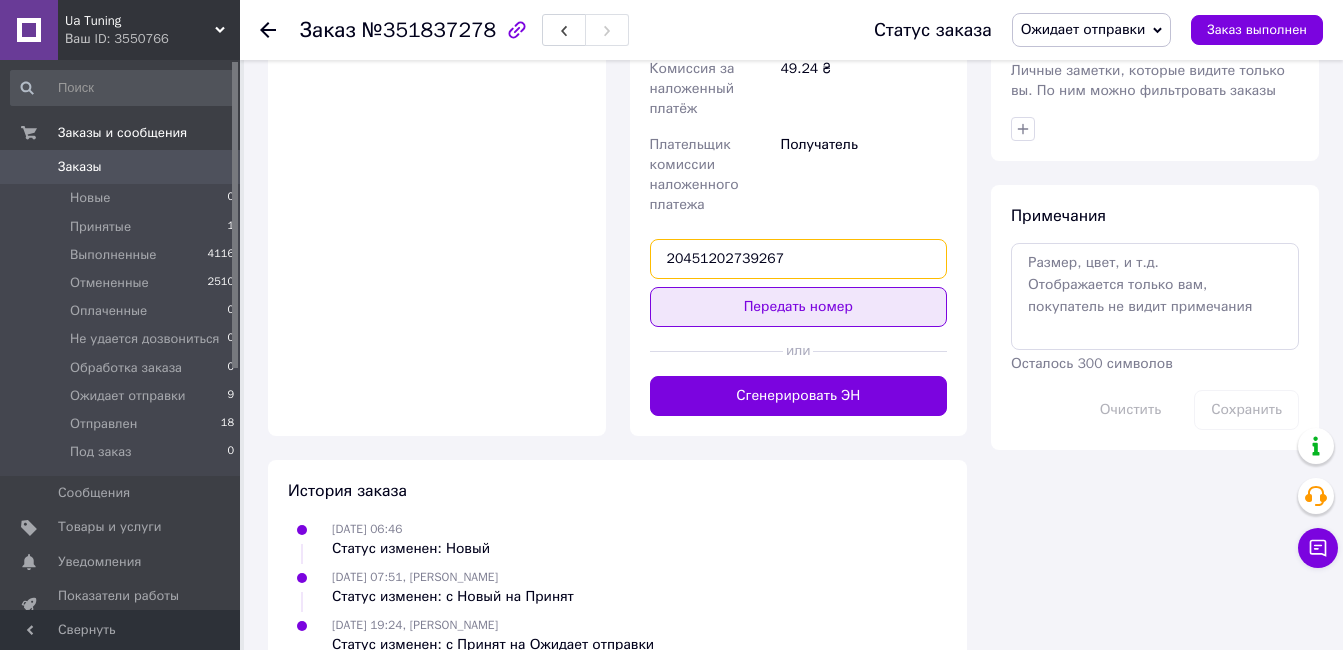 type on "20451202739267" 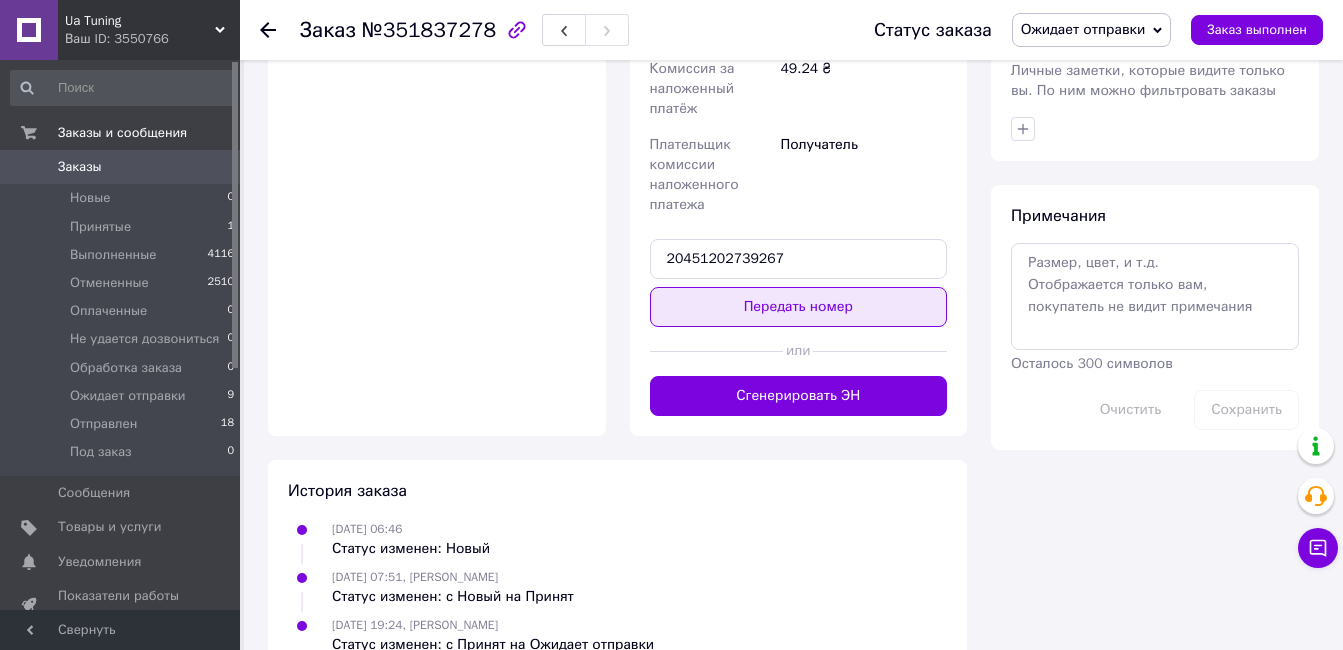 click on "Передать номер" at bounding box center (799, 307) 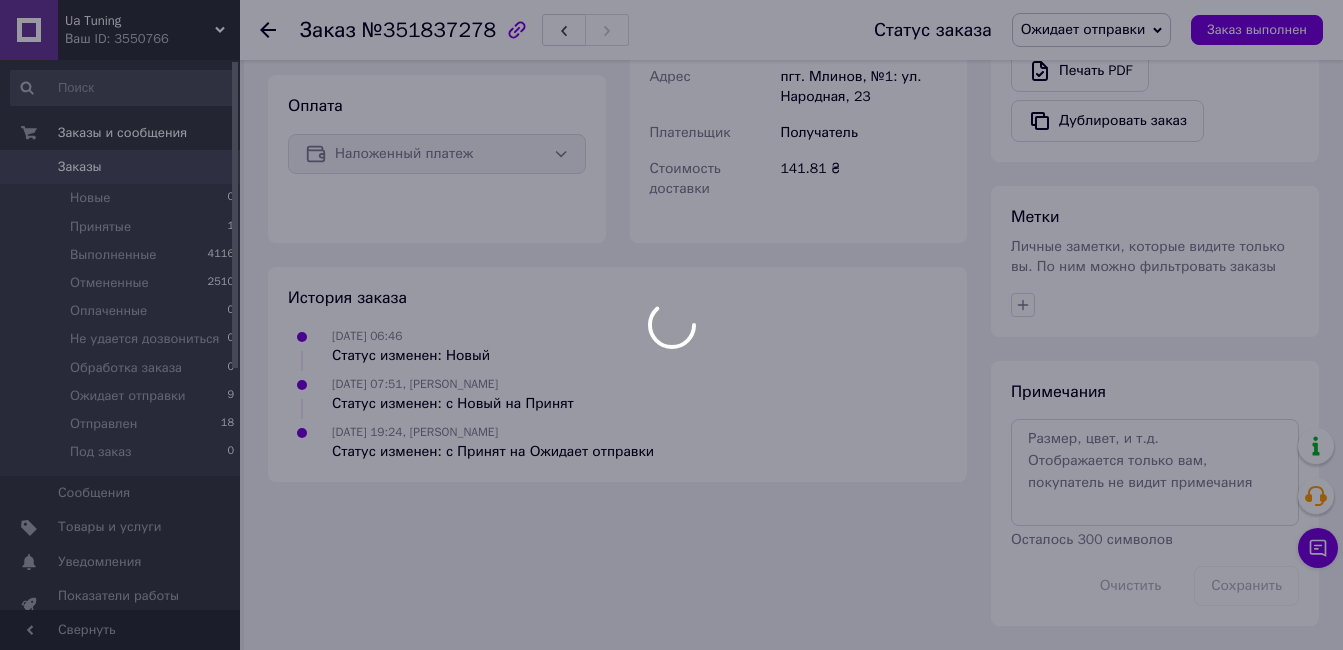 scroll, scrollTop: 667, scrollLeft: 0, axis: vertical 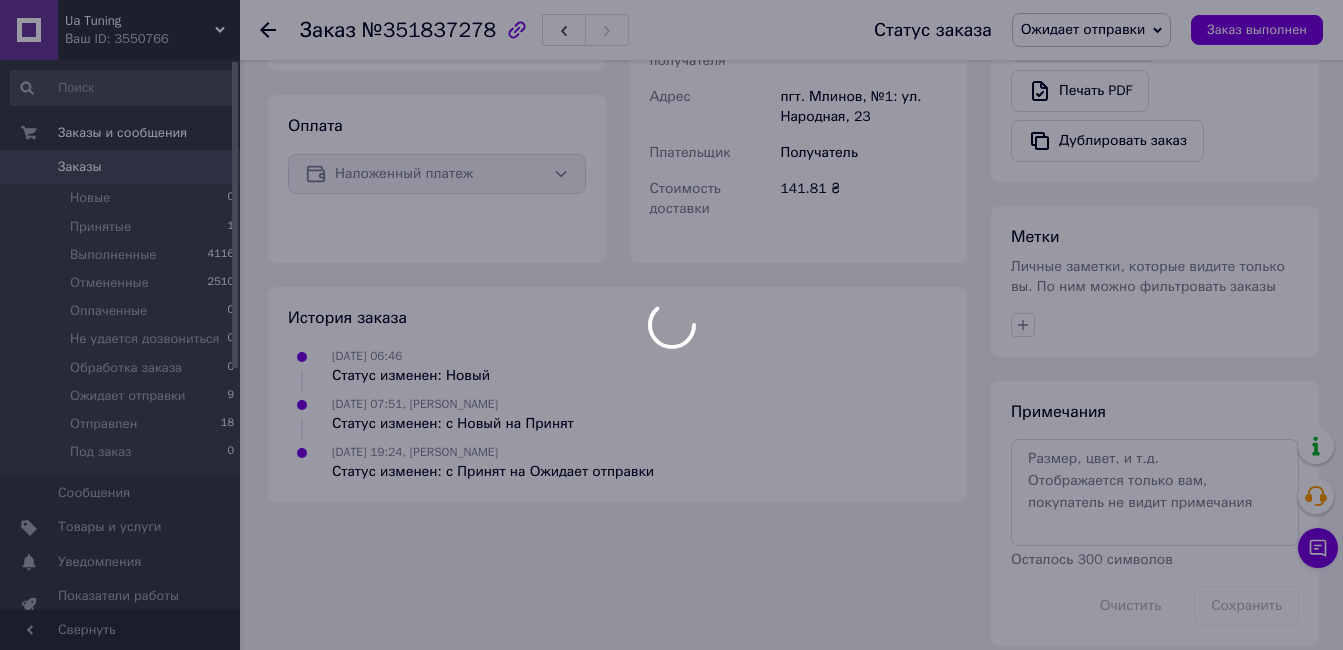 click on "Ua Tuning Ваш ID: 3550766 Сайт Ua Tuning Кабинет покупателя Проверить состояние системы Страница на портале Справка Выйти Заказы и сообщения Заказы 0 Новые 0 Принятые 1 Выполненные 4116 Отмененные 2510 Оплаченные 0 Не удается дозвониться 0 Обработка заказа 0 Ожидает отправки 9 Отправлен 18 Под заказ 0 Сообщения 0 Товары и услуги Уведомления 0 0 Показатели работы компании Панель управления Отзывы Покупатели Каталог ProSale Аналитика Инструменты вебмастера и SEO Управление сайтом Кошелек компании Маркет Настройки Тарифы и счета 1   <" at bounding box center [671, 1] 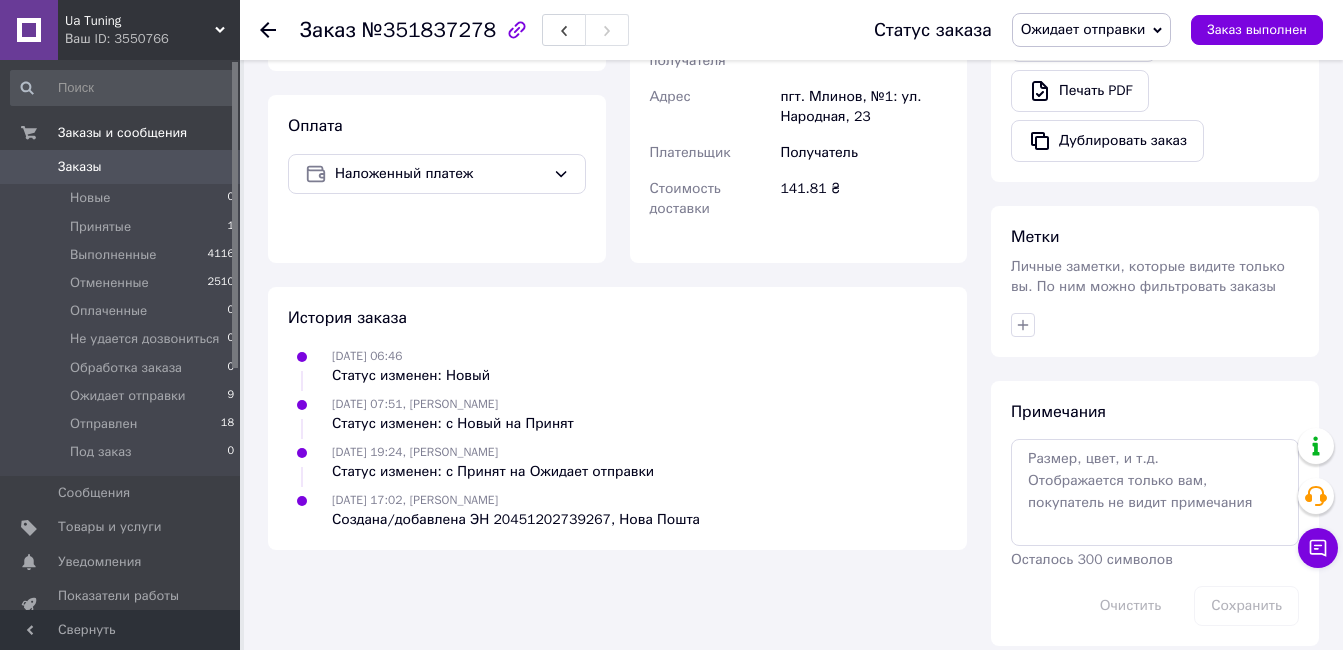 drag, startPoint x: 1088, startPoint y: 25, endPoint x: 1094, endPoint y: 59, distance: 34.525352 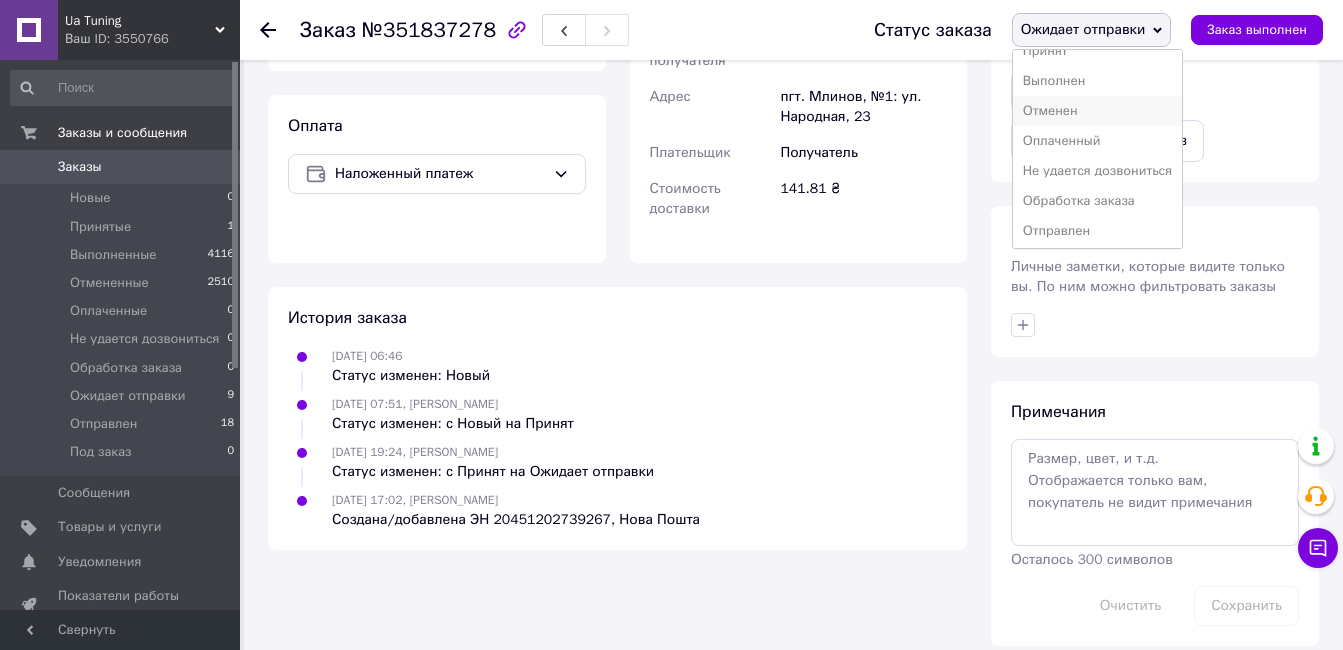 scroll, scrollTop: 52, scrollLeft: 0, axis: vertical 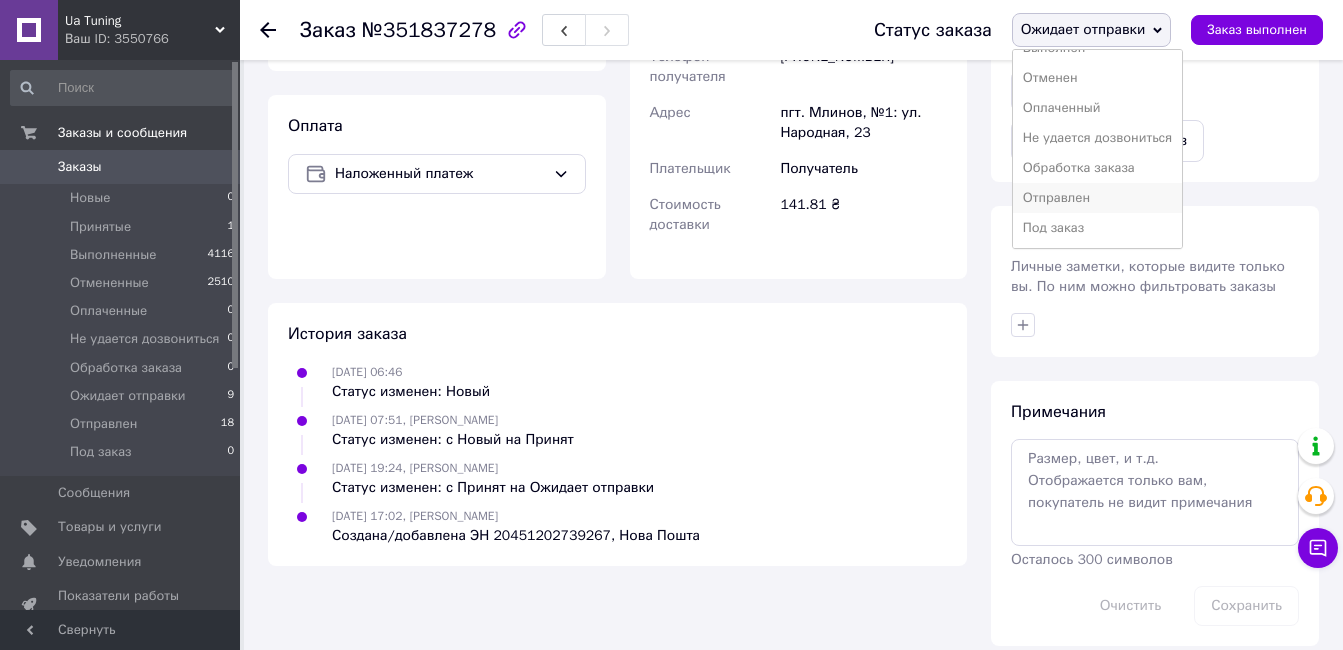 click on "Отправлен" at bounding box center (1098, 198) 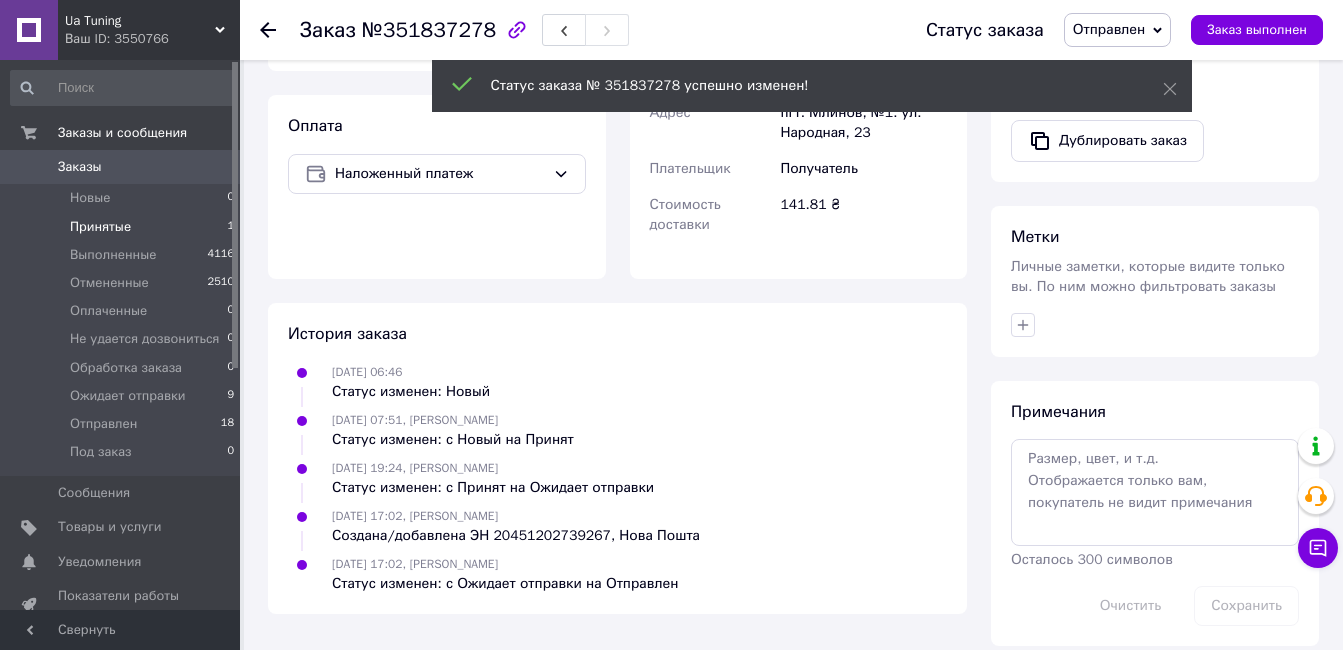 click on "Принятые 1" at bounding box center (123, 227) 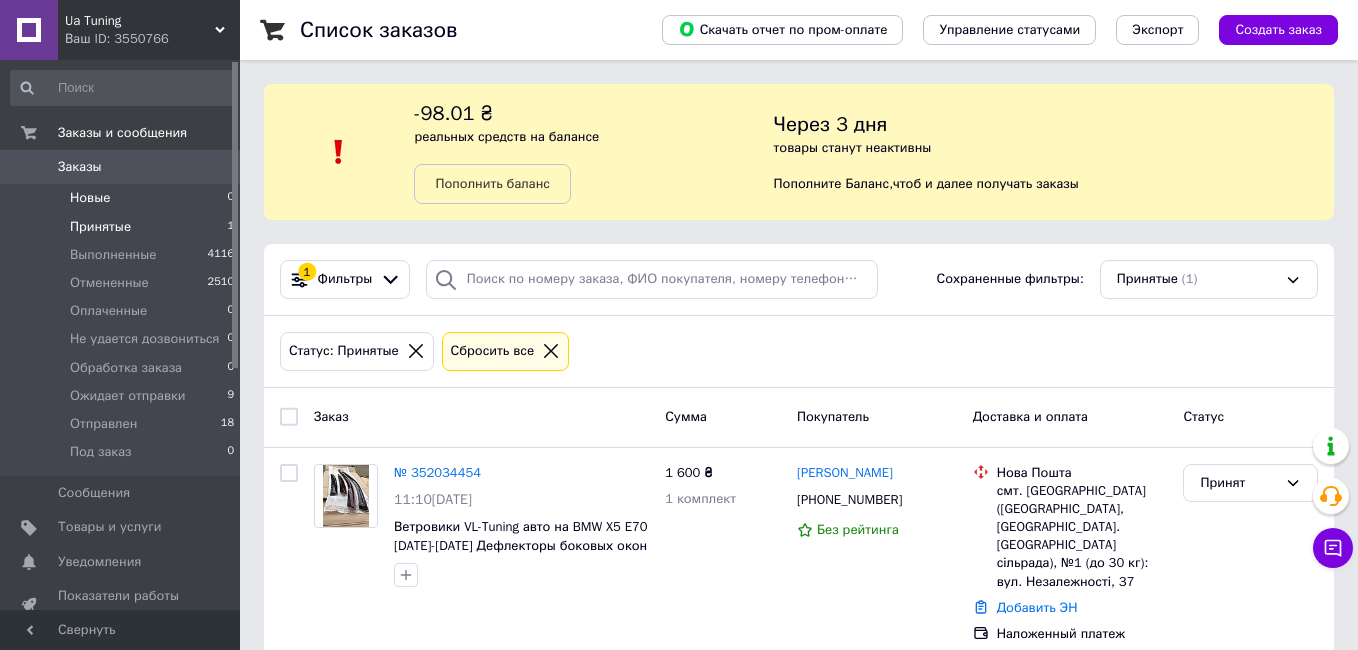 click on "Новые 0" at bounding box center (123, 198) 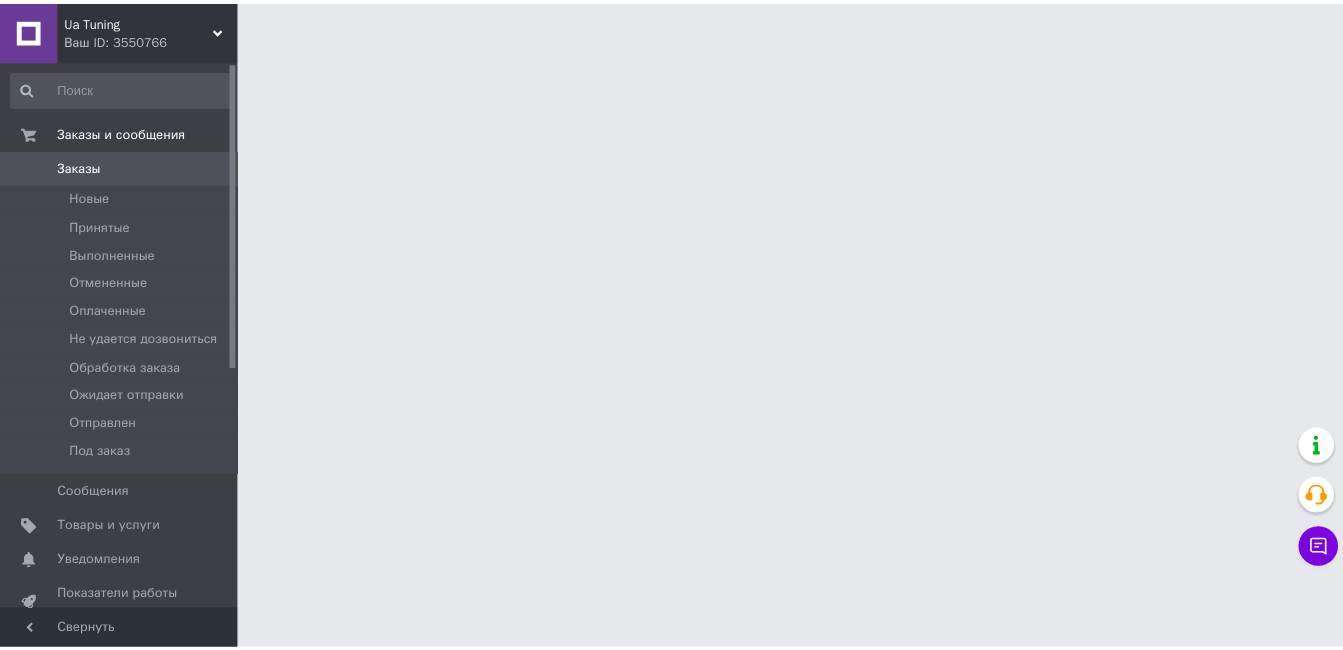 scroll, scrollTop: 0, scrollLeft: 0, axis: both 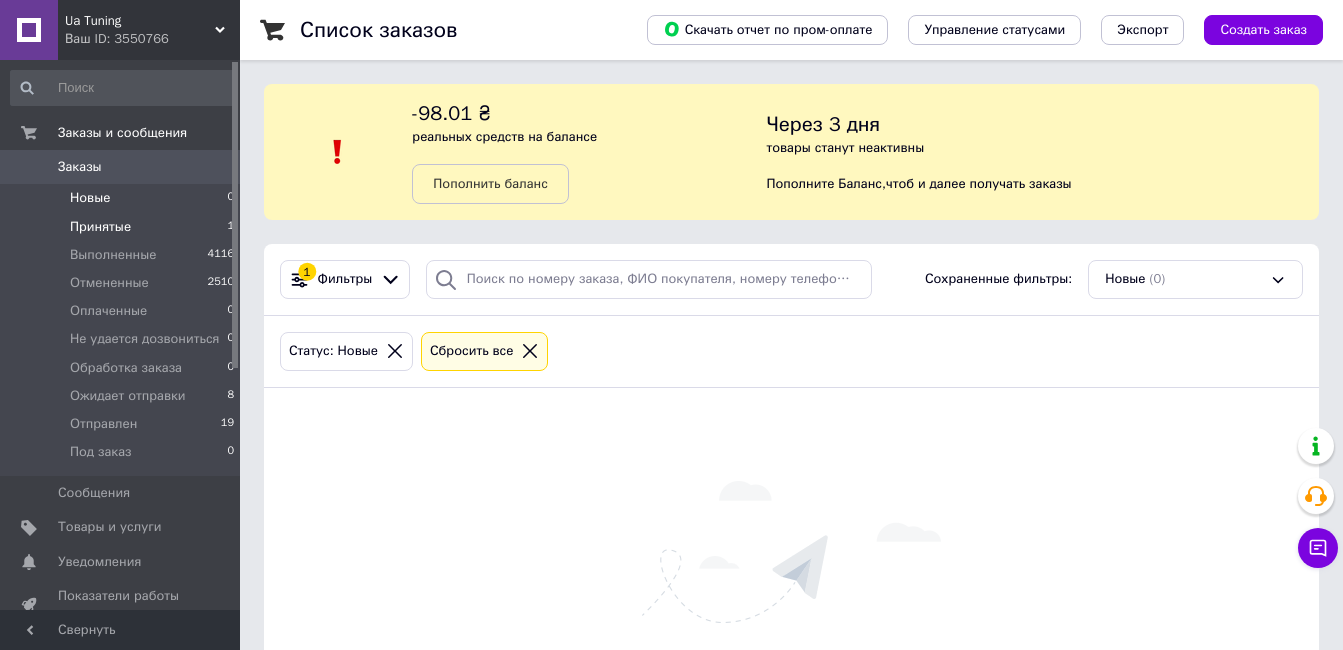click on "Принятые 1" at bounding box center (123, 227) 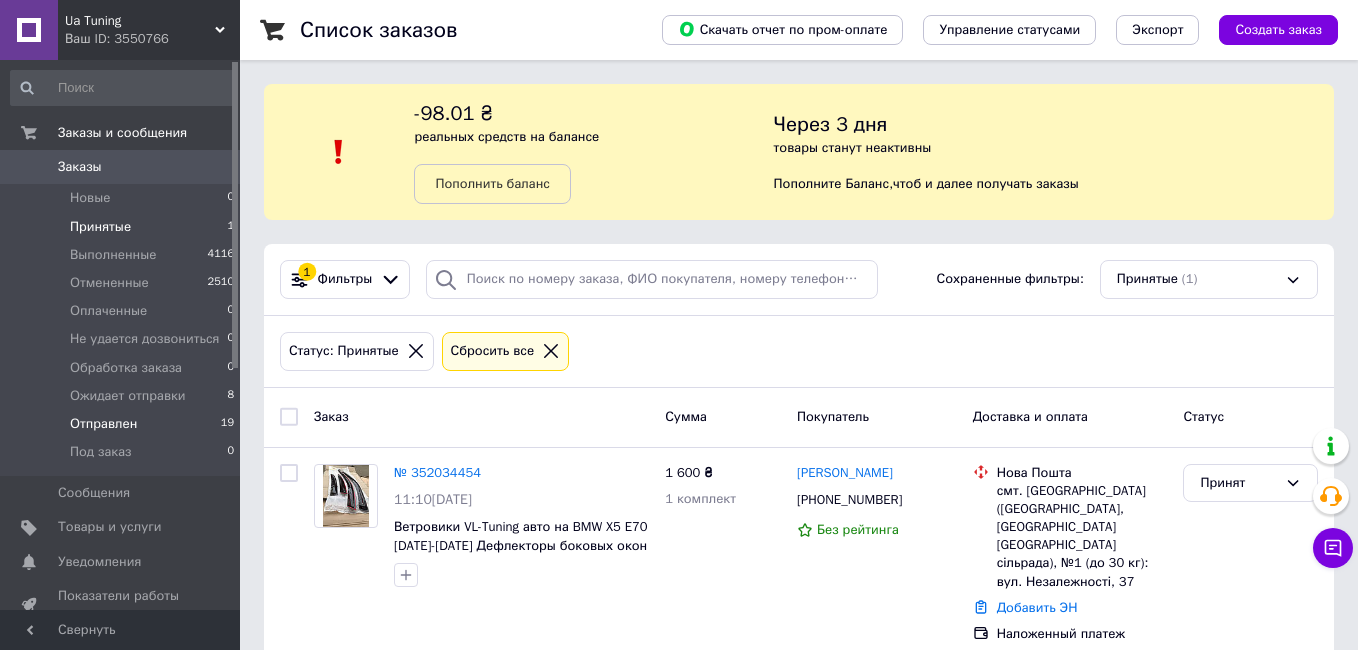 click on "19" at bounding box center [227, 424] 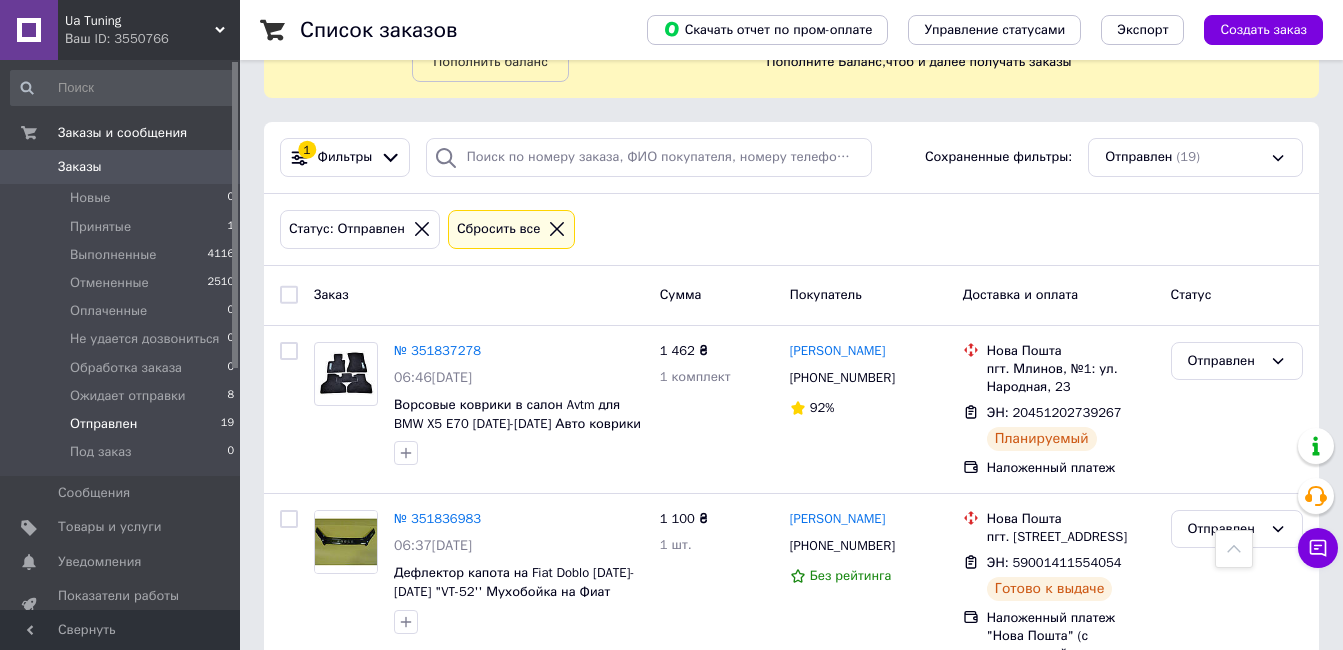 scroll, scrollTop: 0, scrollLeft: 0, axis: both 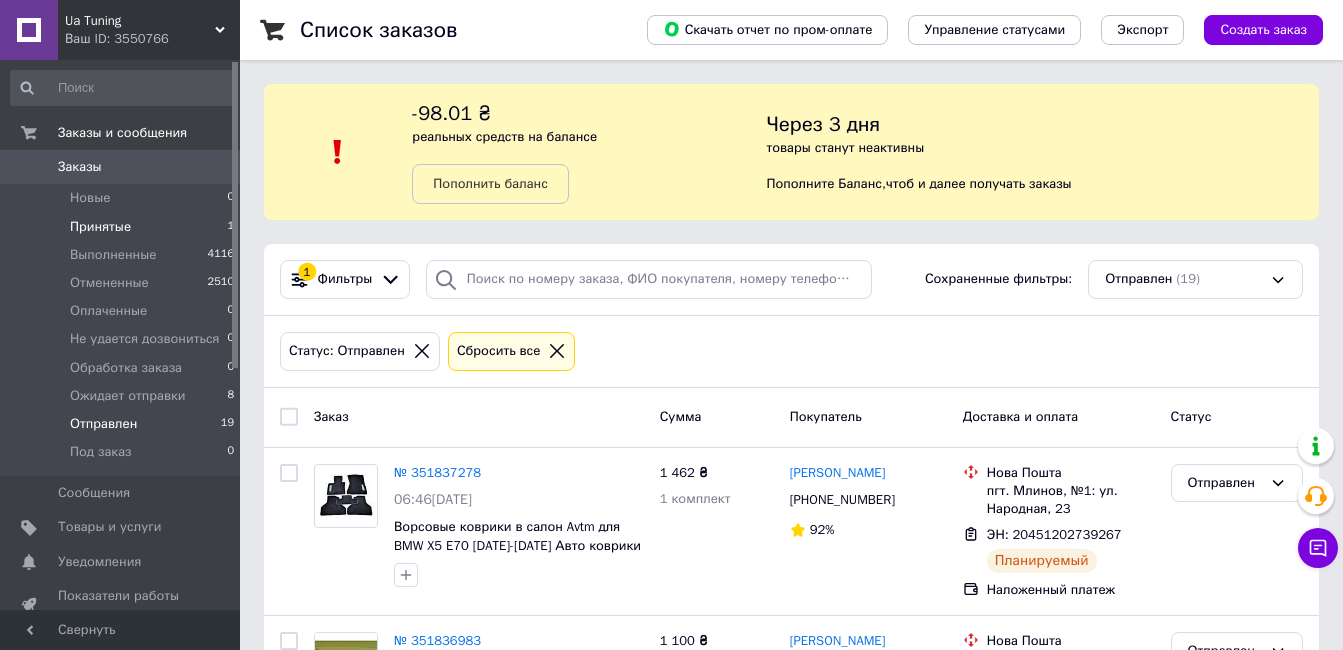 click on "Принятые 1" at bounding box center [123, 227] 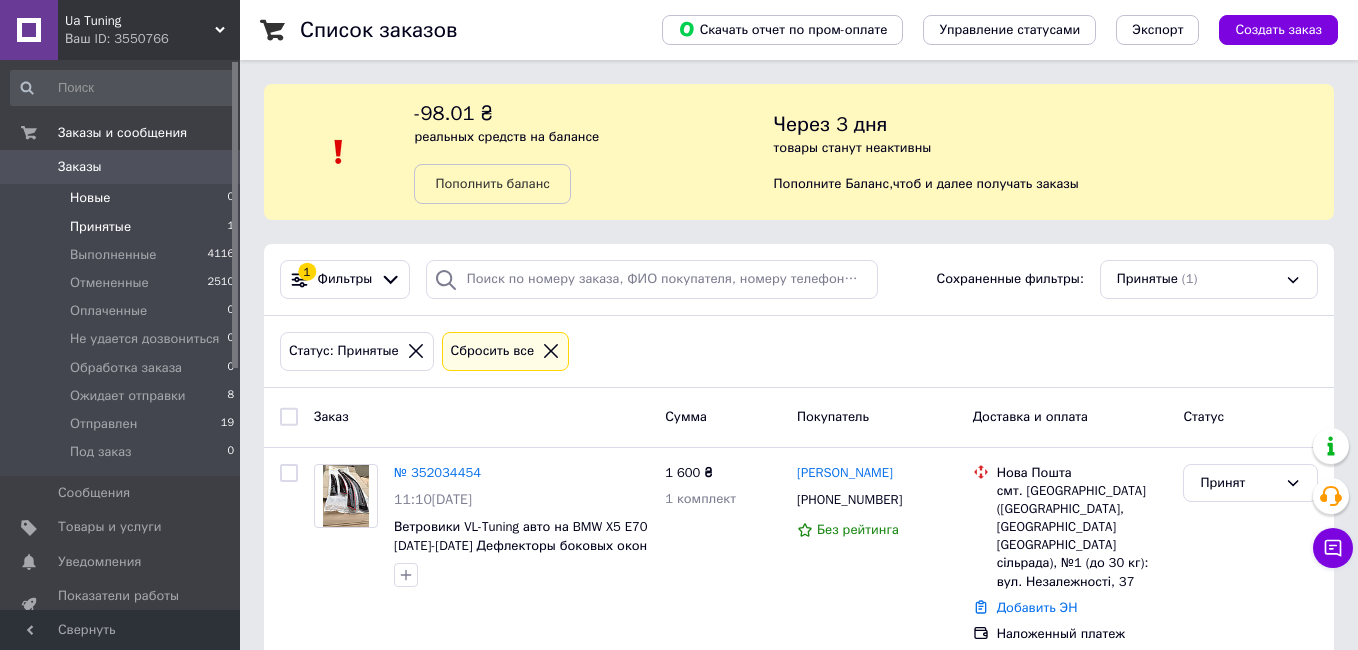 click on "Новые 0" at bounding box center [123, 198] 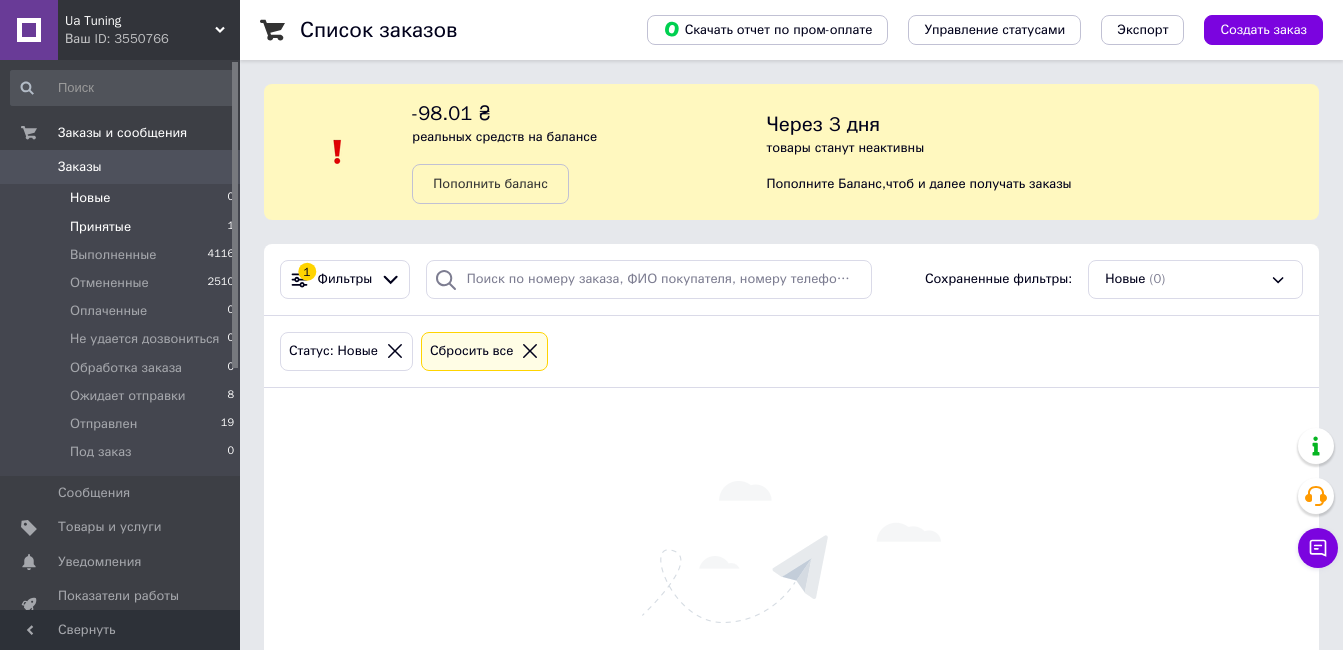 click on "Принятые" at bounding box center (100, 227) 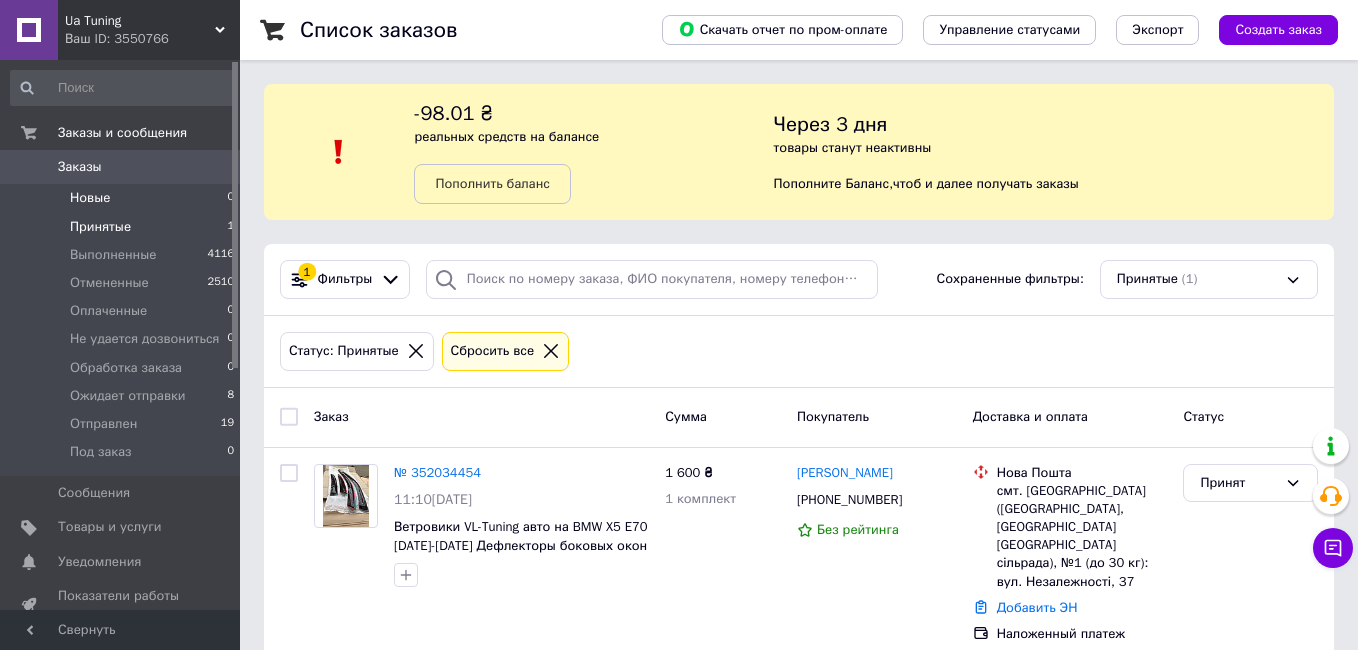 click on "Новые 0" at bounding box center (123, 198) 